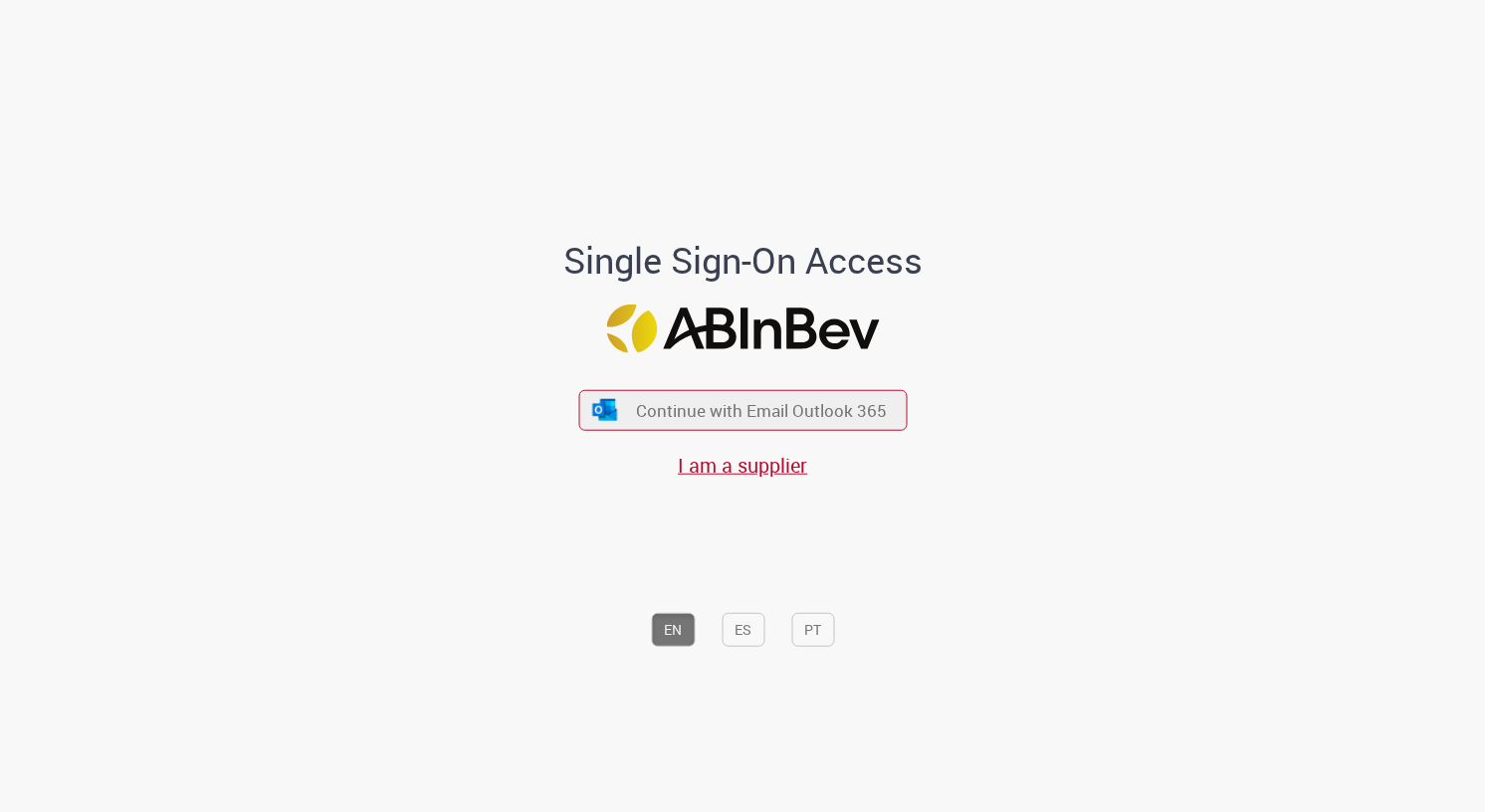 scroll, scrollTop: 0, scrollLeft: 0, axis: both 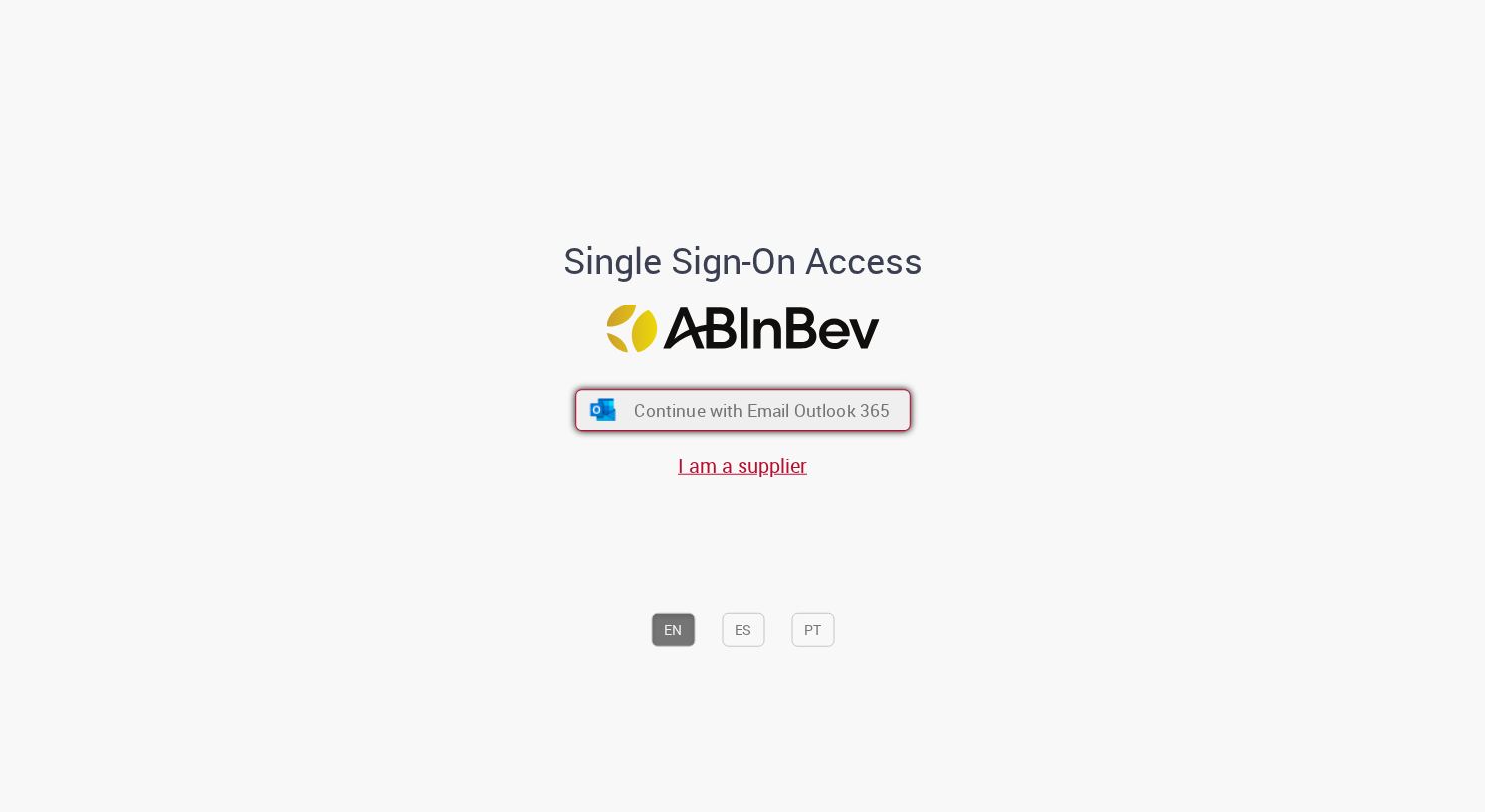 click on "Continue with Email Outlook 365" at bounding box center [761, 410] 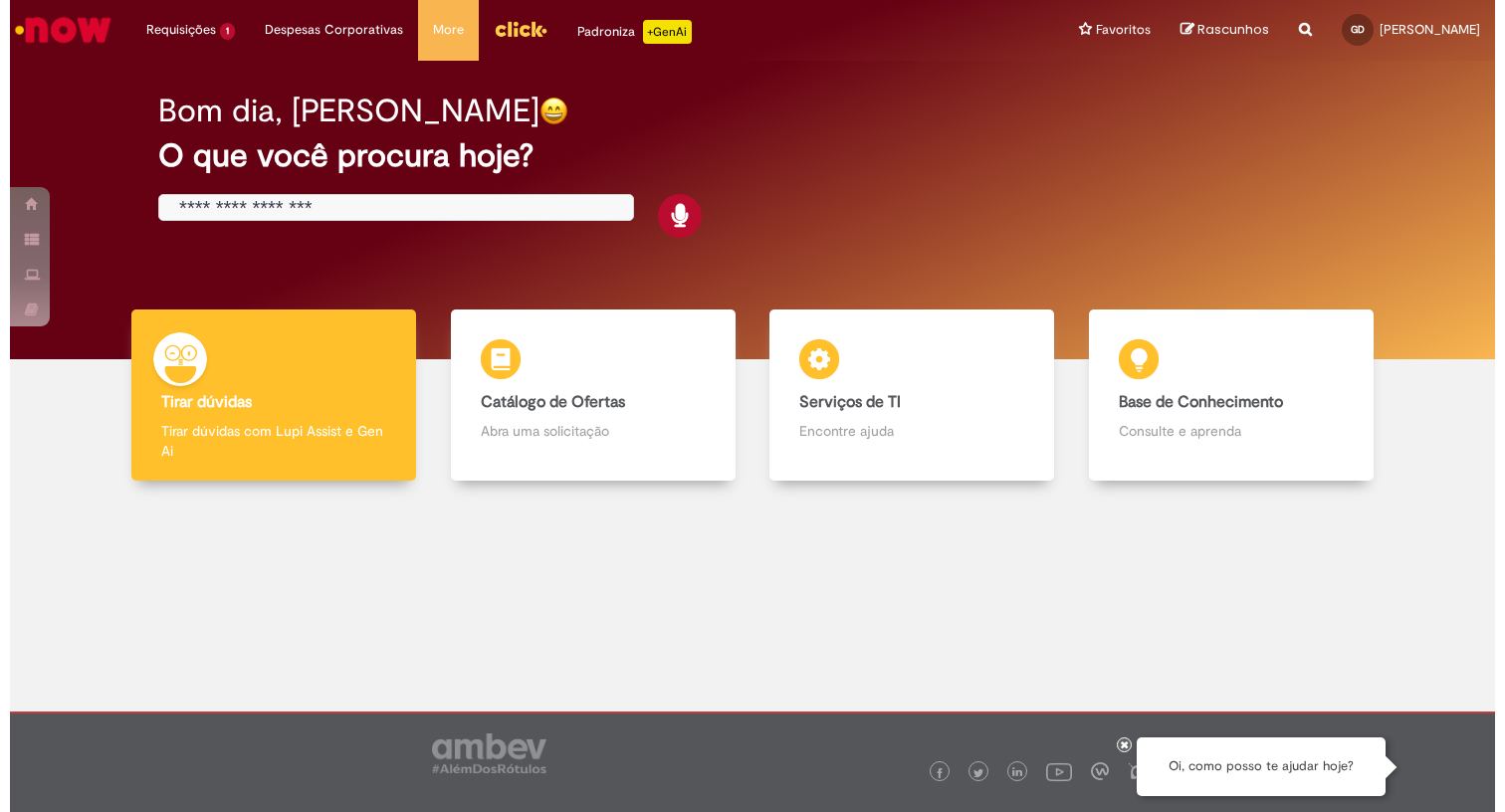 scroll, scrollTop: 0, scrollLeft: 0, axis: both 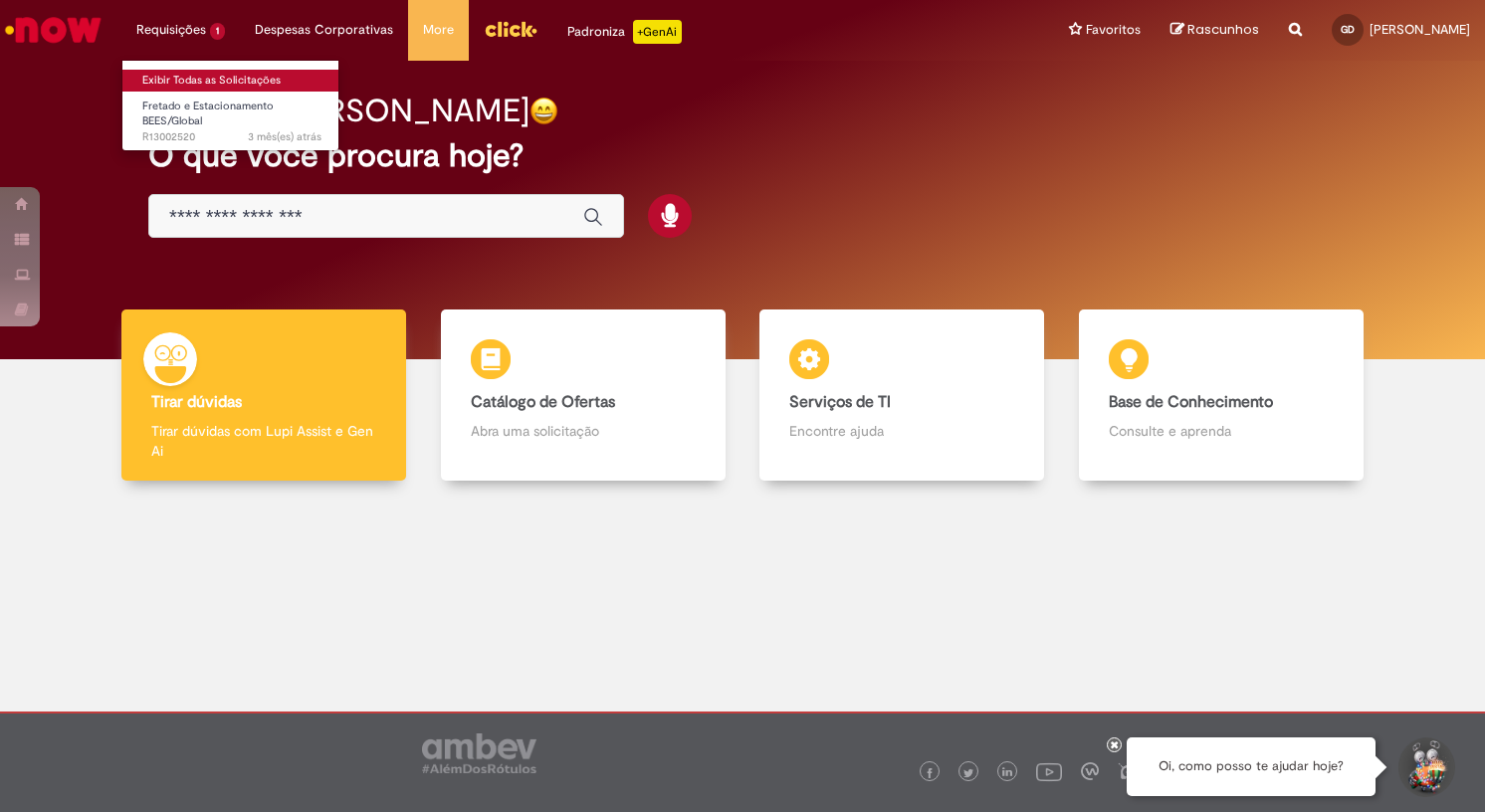 click on "Exibir Todas as Solicitações" at bounding box center [232, 81] 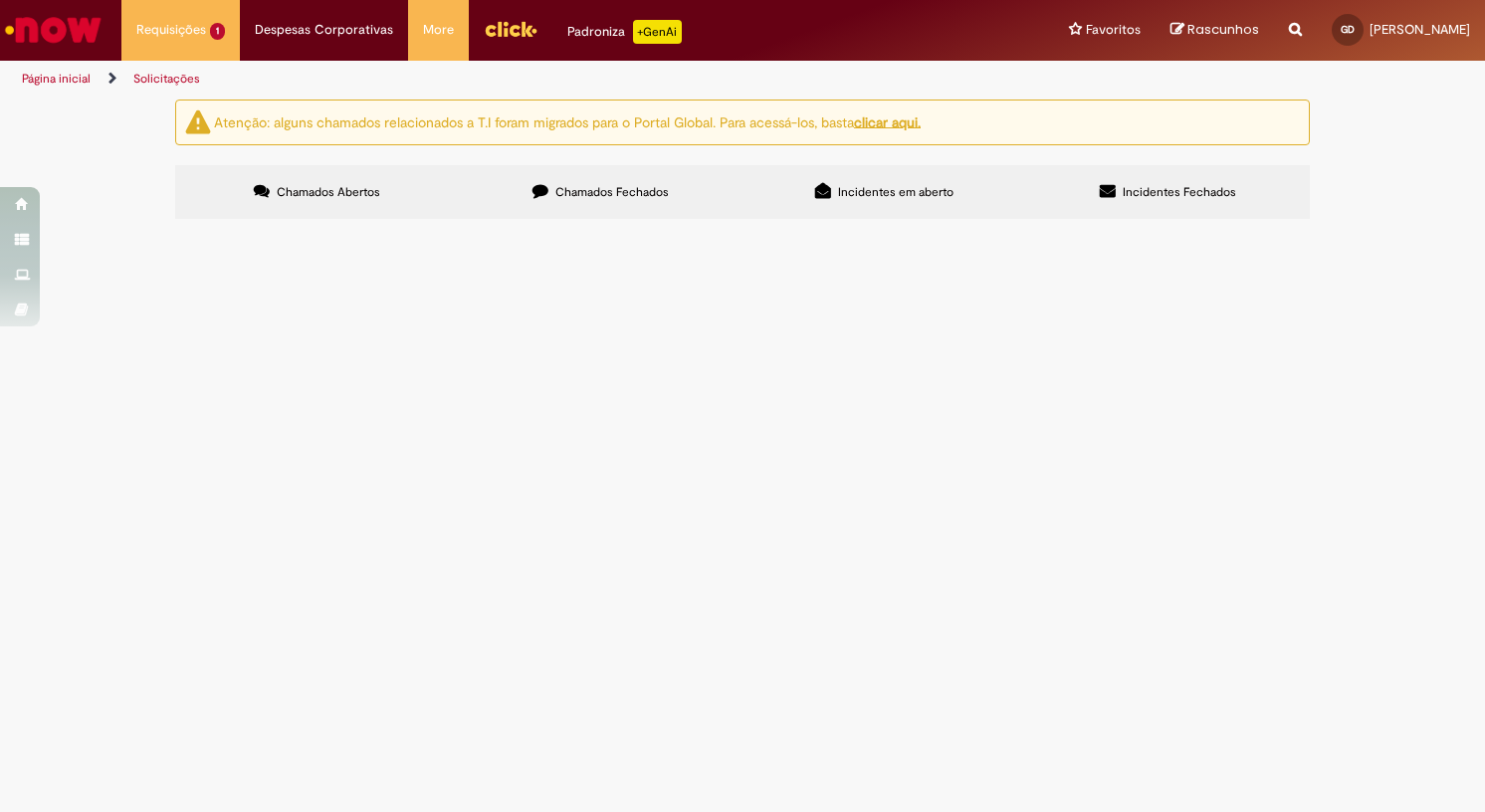 click on "Atenção: alguns chamados relacionados a T.I foram migrados para o Portal Global. Para acessá-los, basta  clicar aqui.
Chamados Abertos     Chamados Fechados     Incidentes em aberto     Incidentes Fechados
Itens solicitados
Exportar como PDF Exportar como Excel Exportar como CSV
Itens solicitados
Não há registros em Item solicitado  usando este filtro
Itens solicitados
Exportar como PDF Exportar como Excel Exportar como CSV
Itens solicitados
Número
Oferta" at bounding box center (742, 161) 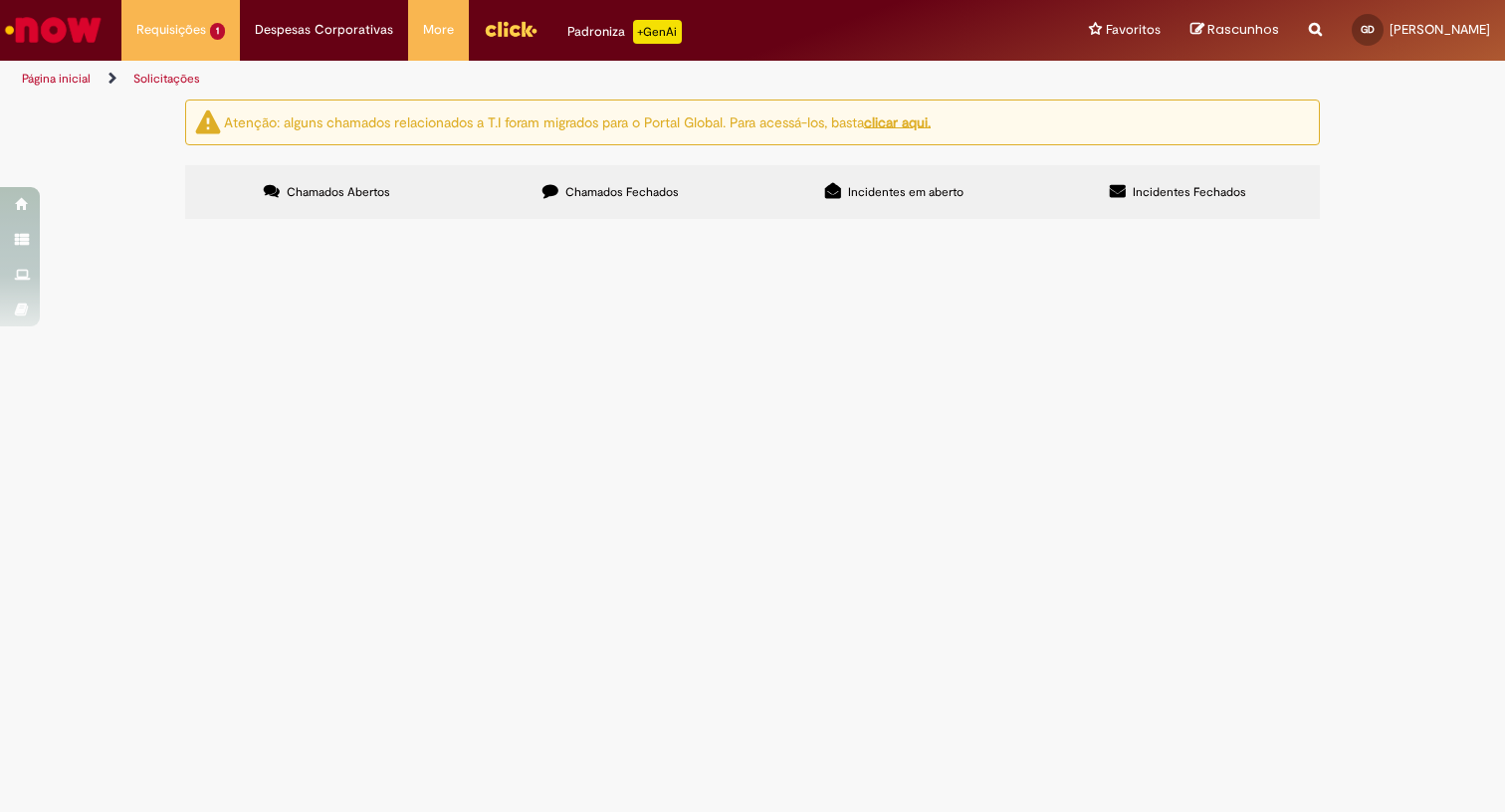 click at bounding box center [53, 30] 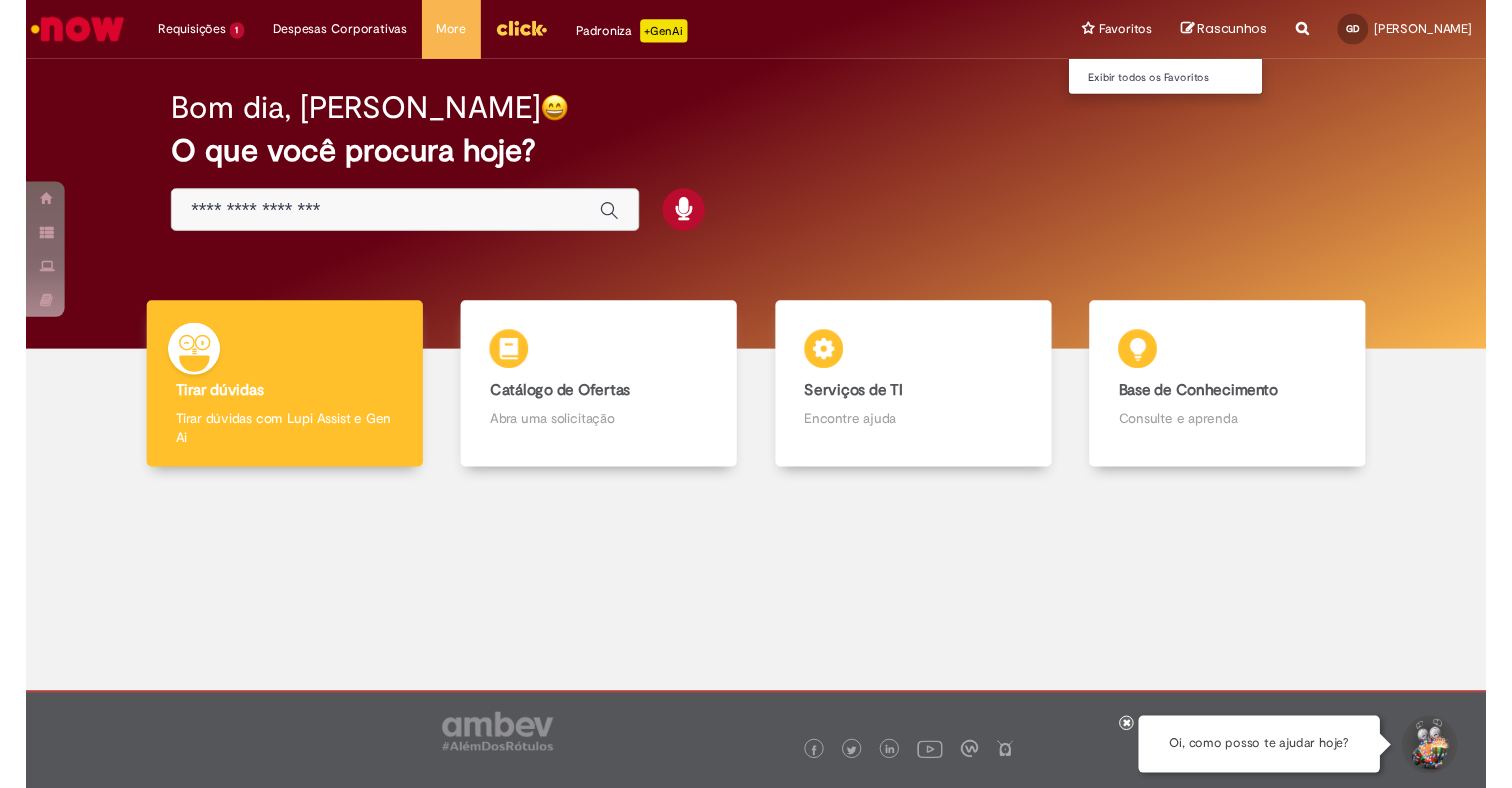 scroll, scrollTop: 0, scrollLeft: 0, axis: both 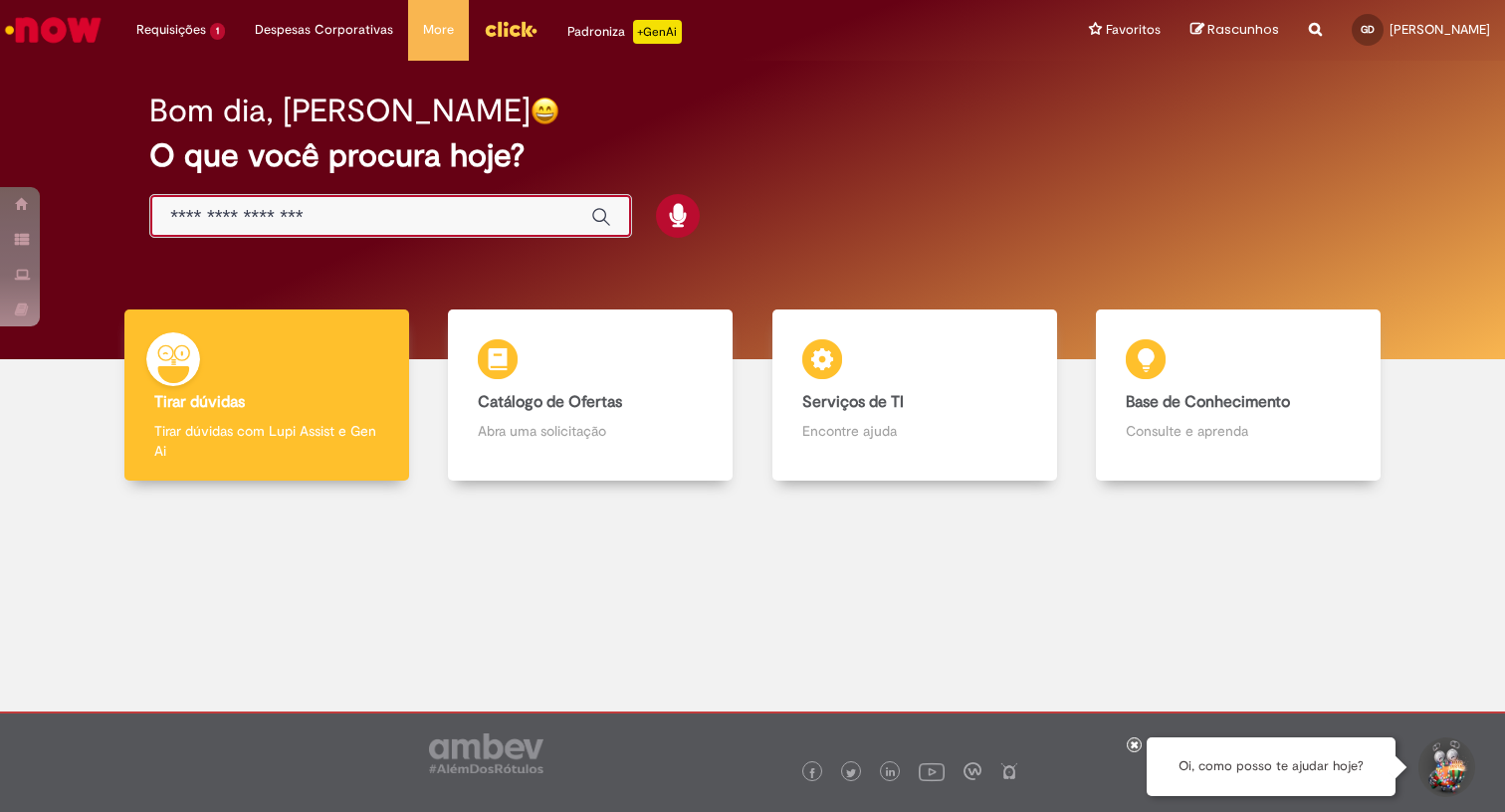click at bounding box center [370, 217] 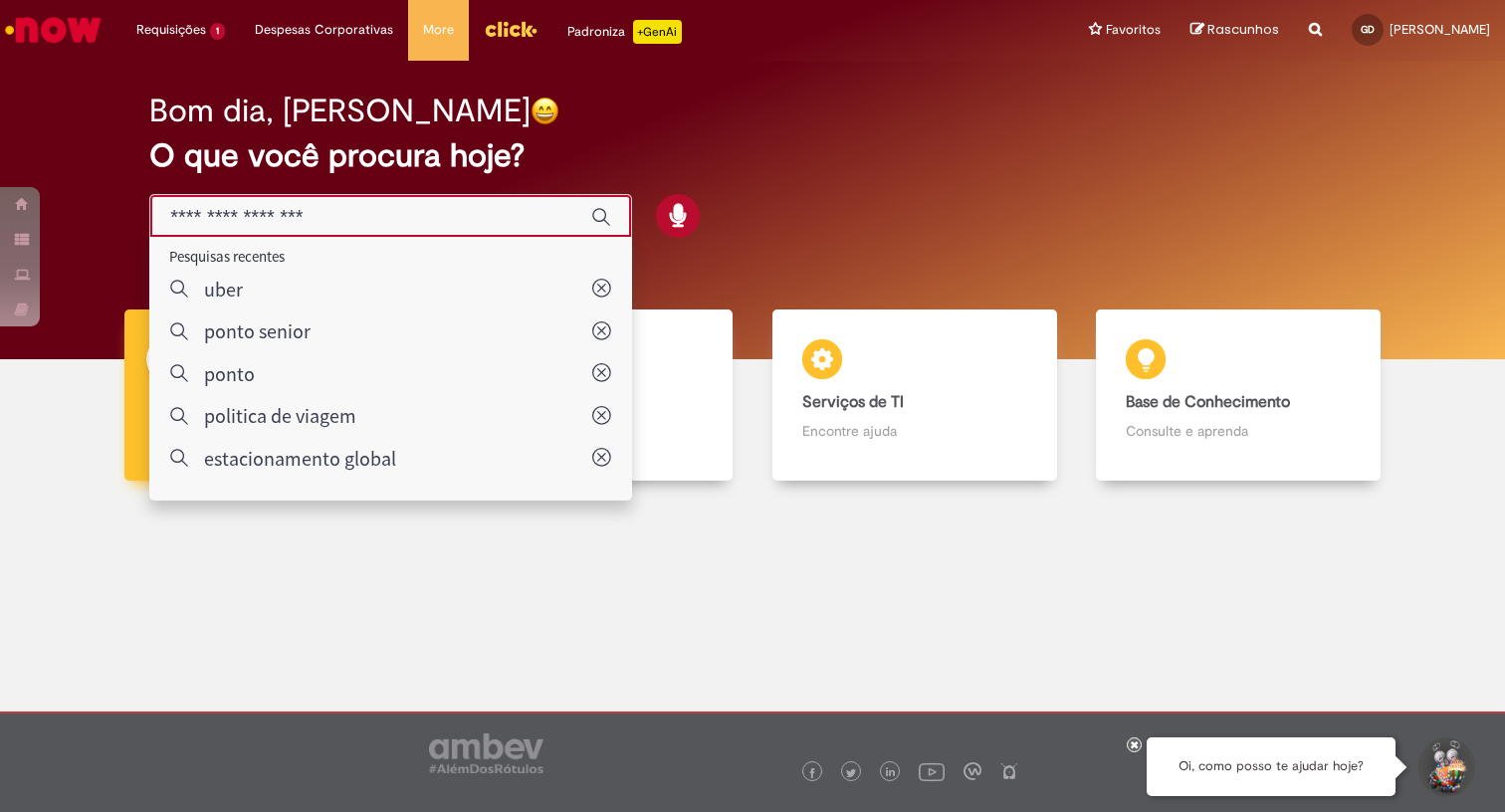 type on "**********" 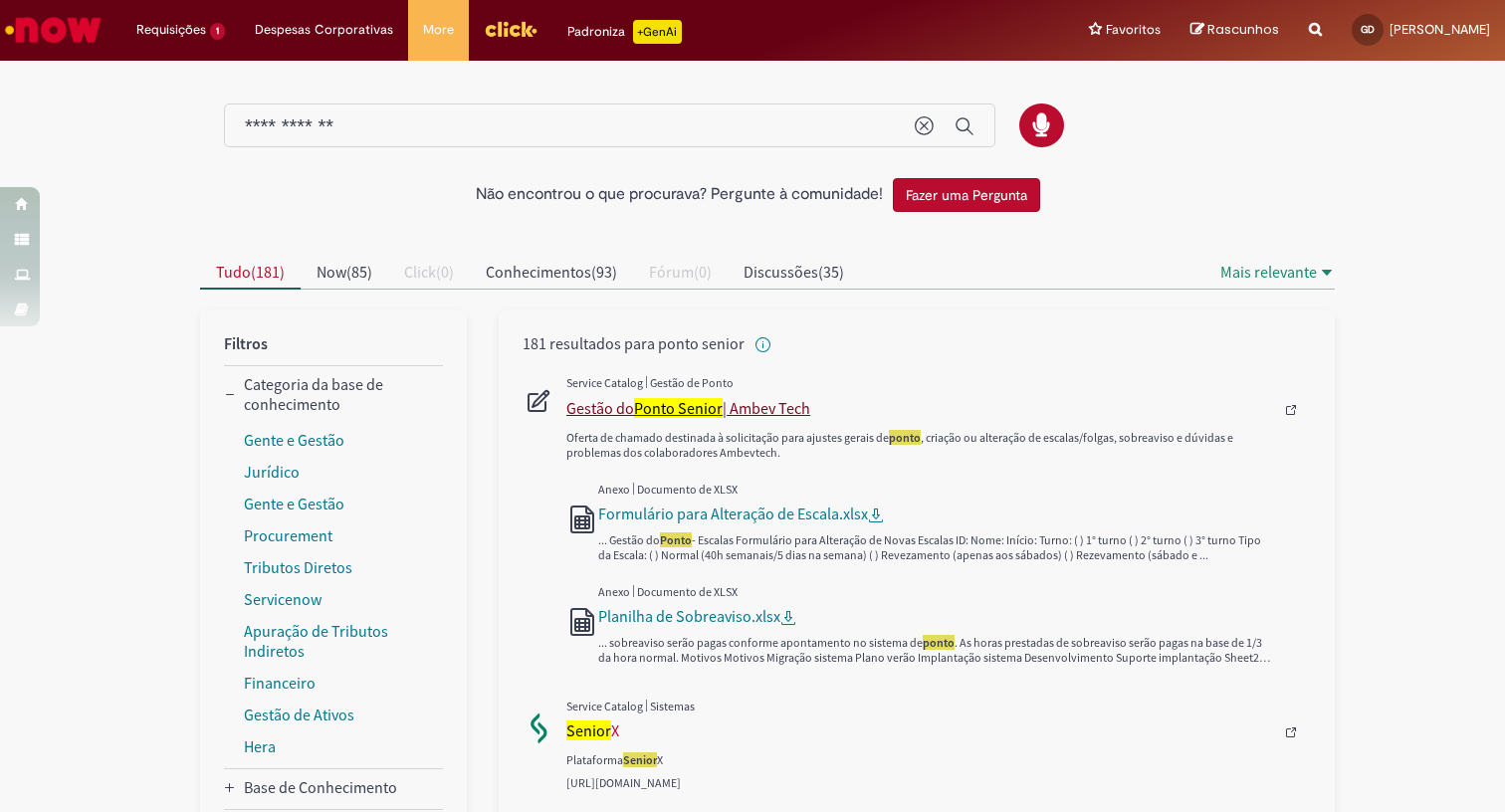 click on "Gestão do  Ponto Senior  | Ambev Tech" at bounding box center [920, 408] 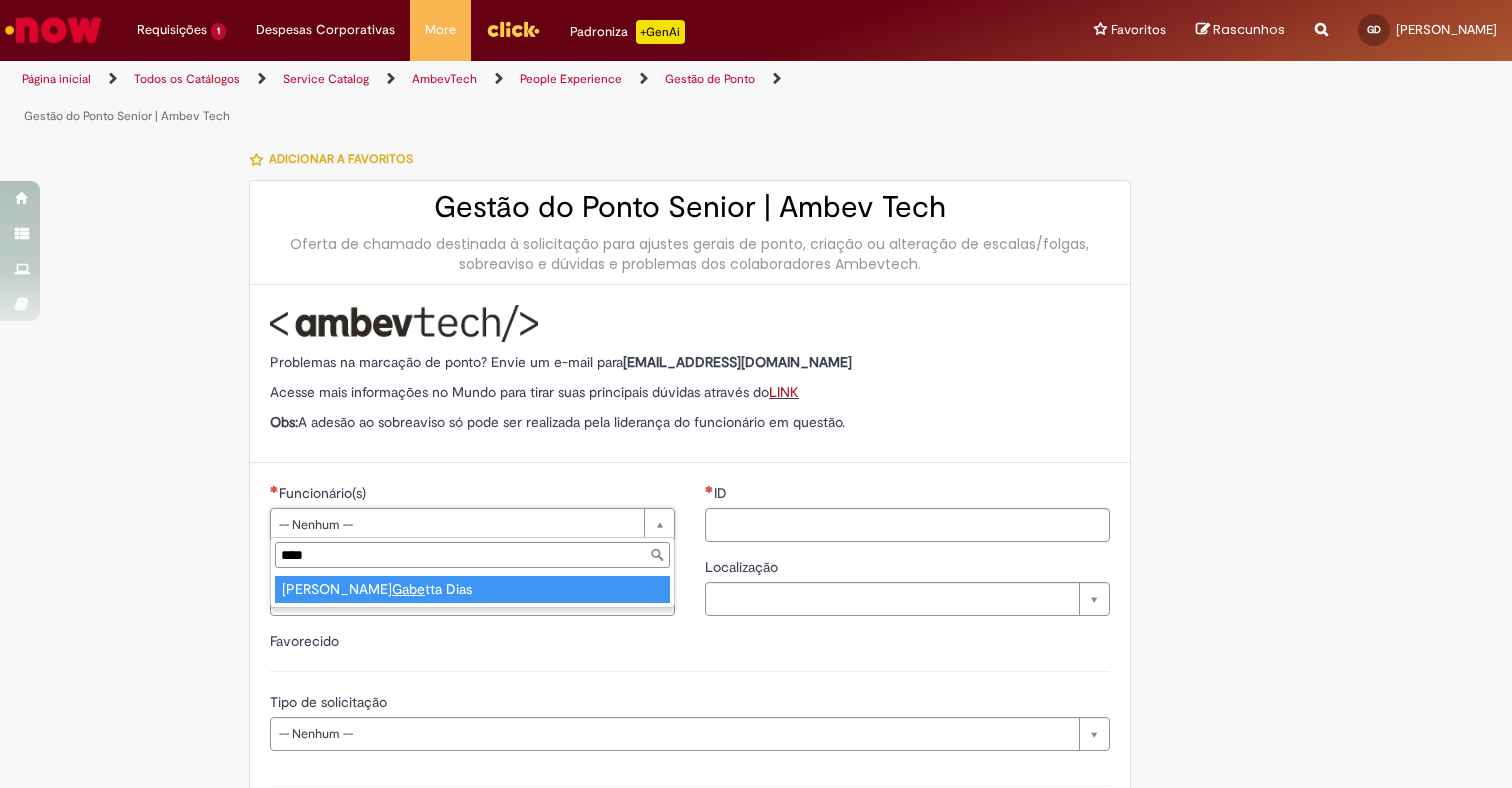 type on "****" 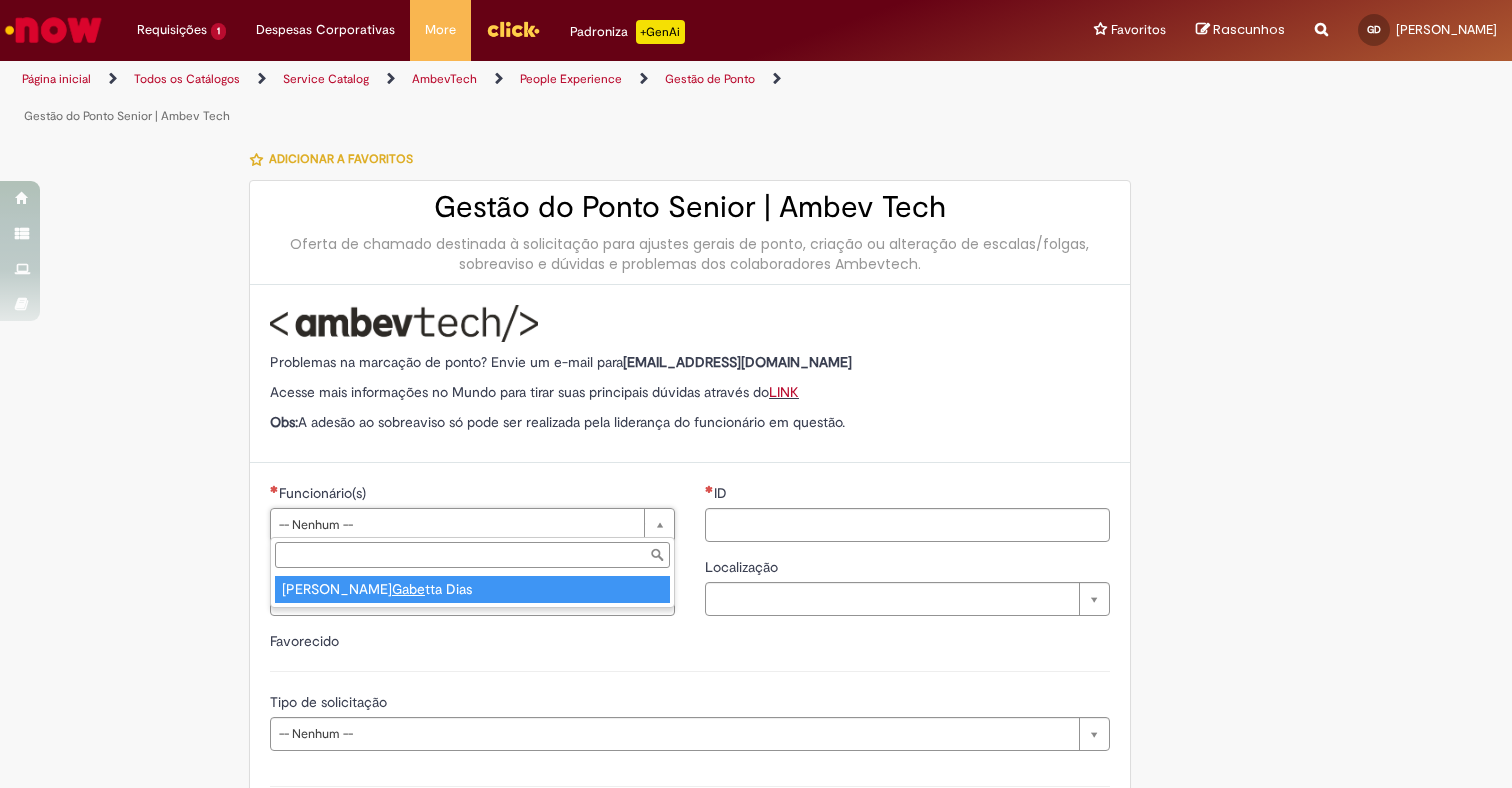 type on "**********" 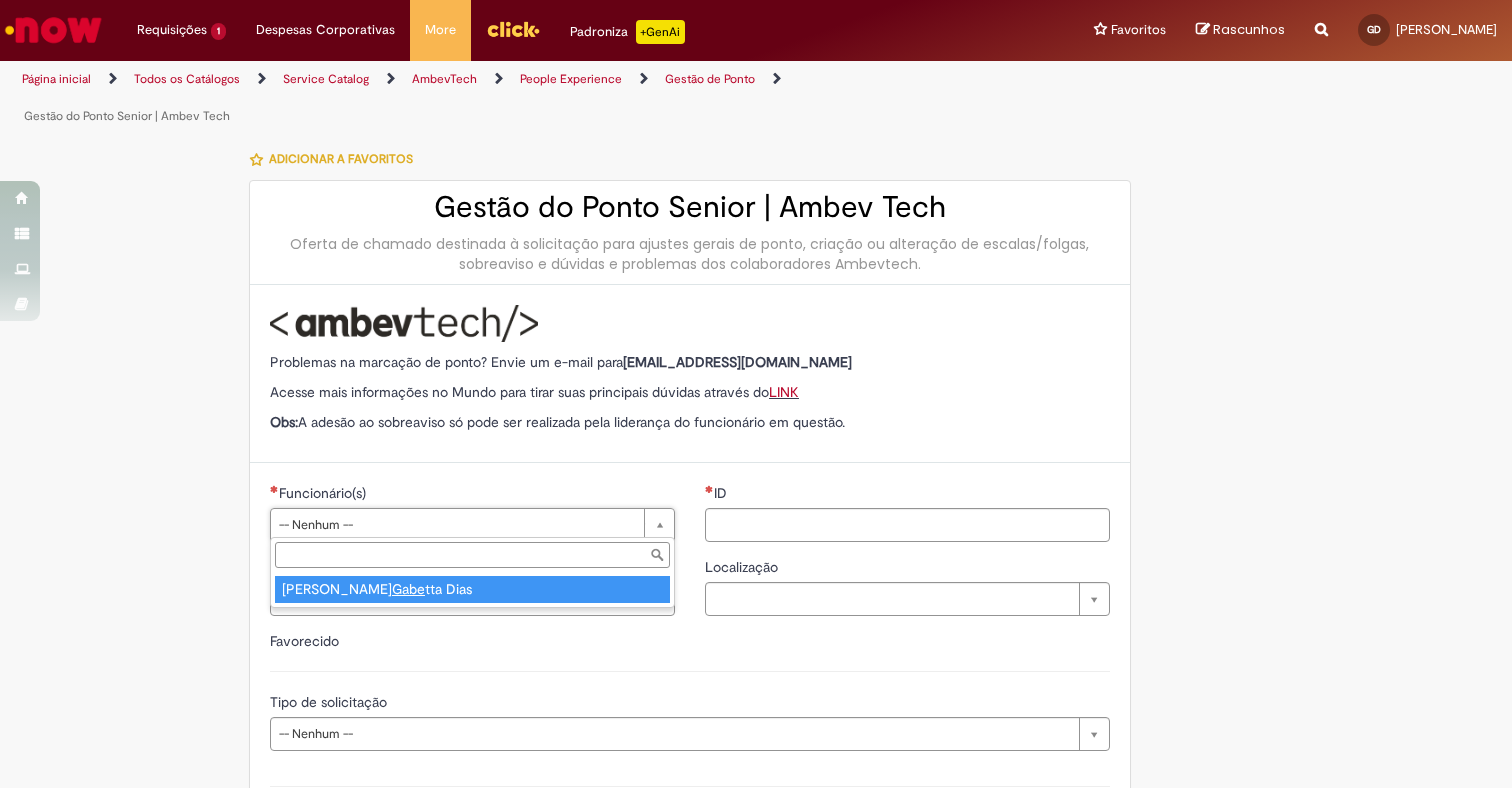 type on "**********" 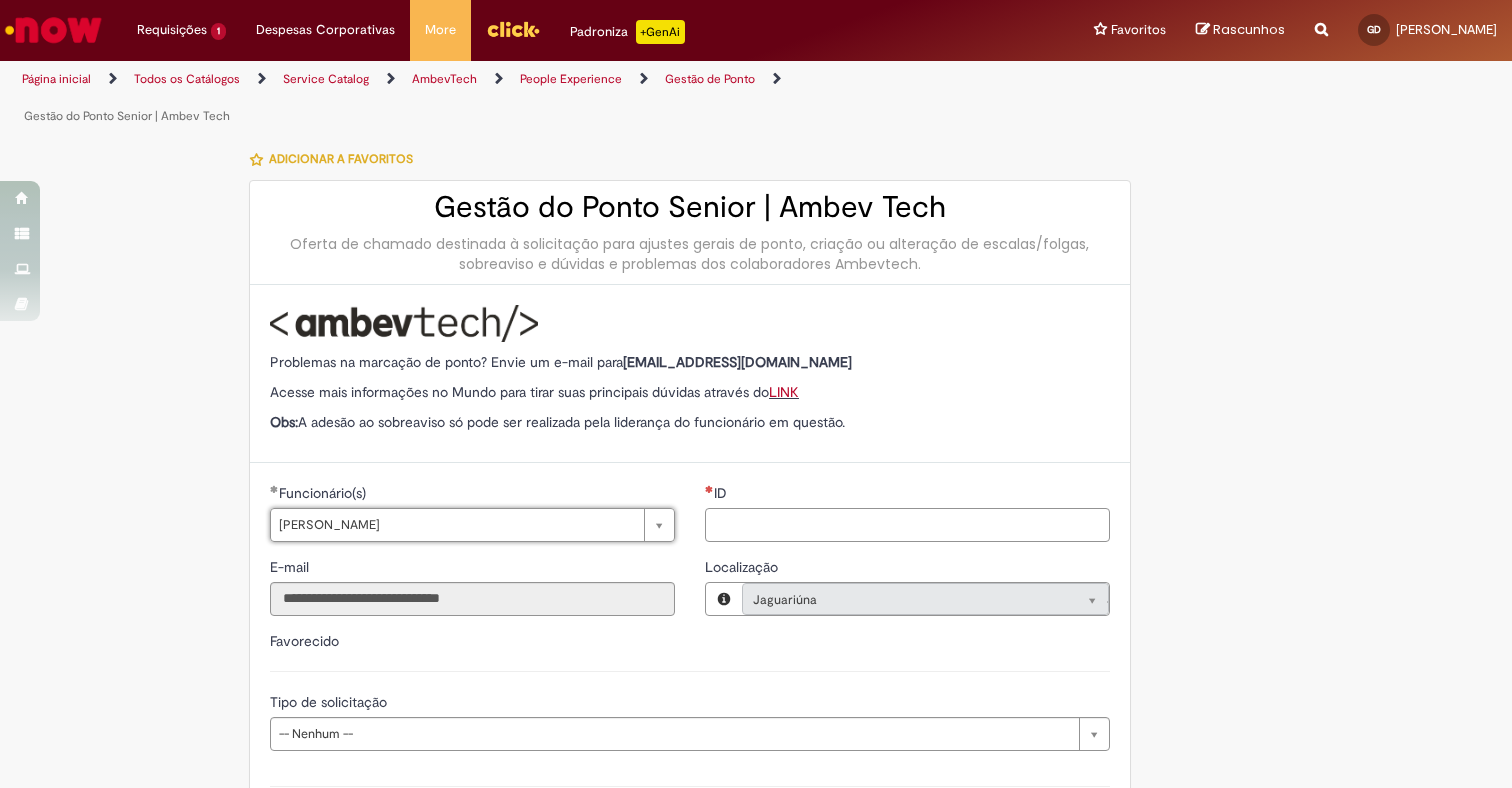 click on "ID" at bounding box center (907, 525) 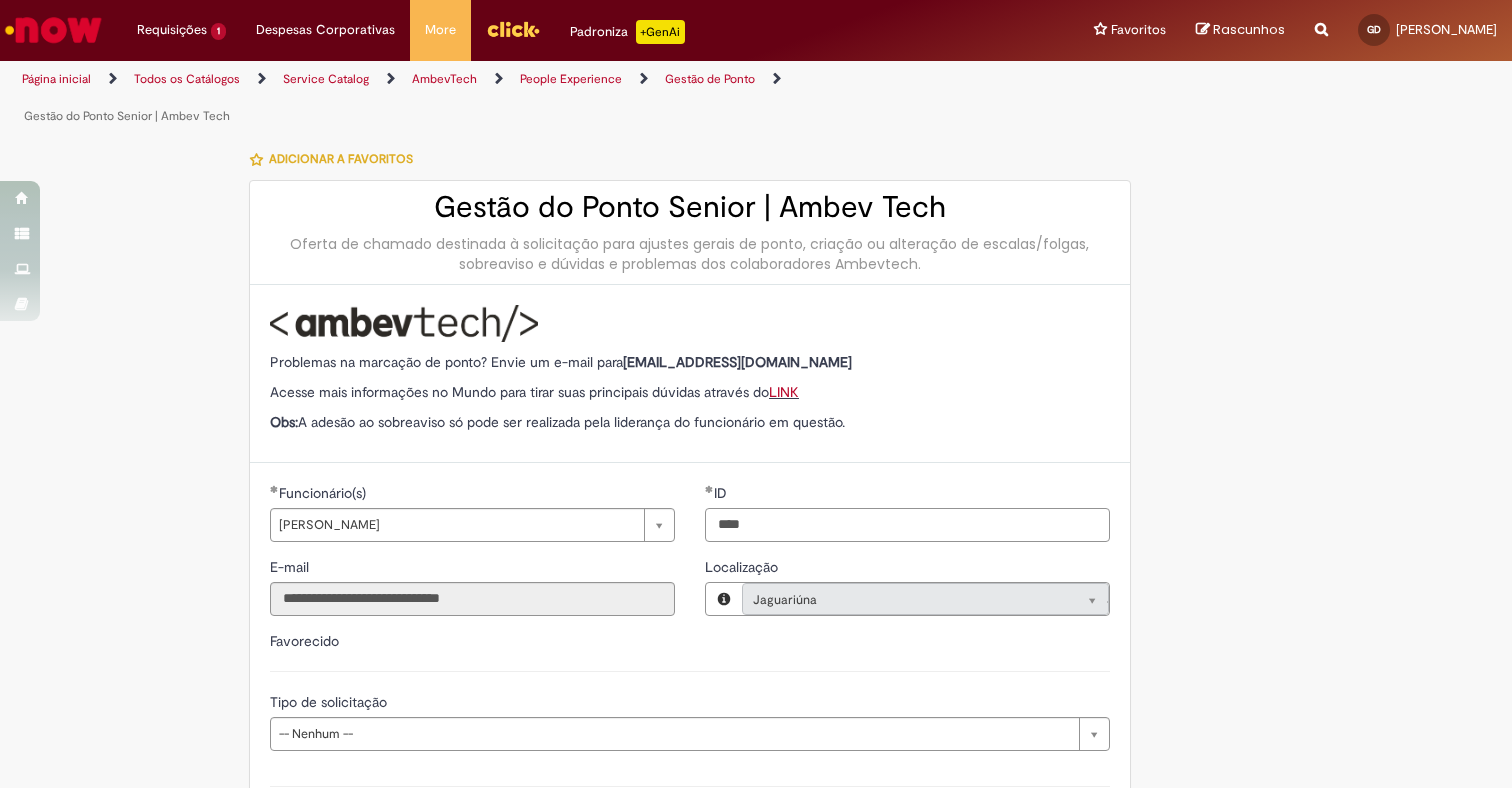 type on "****" 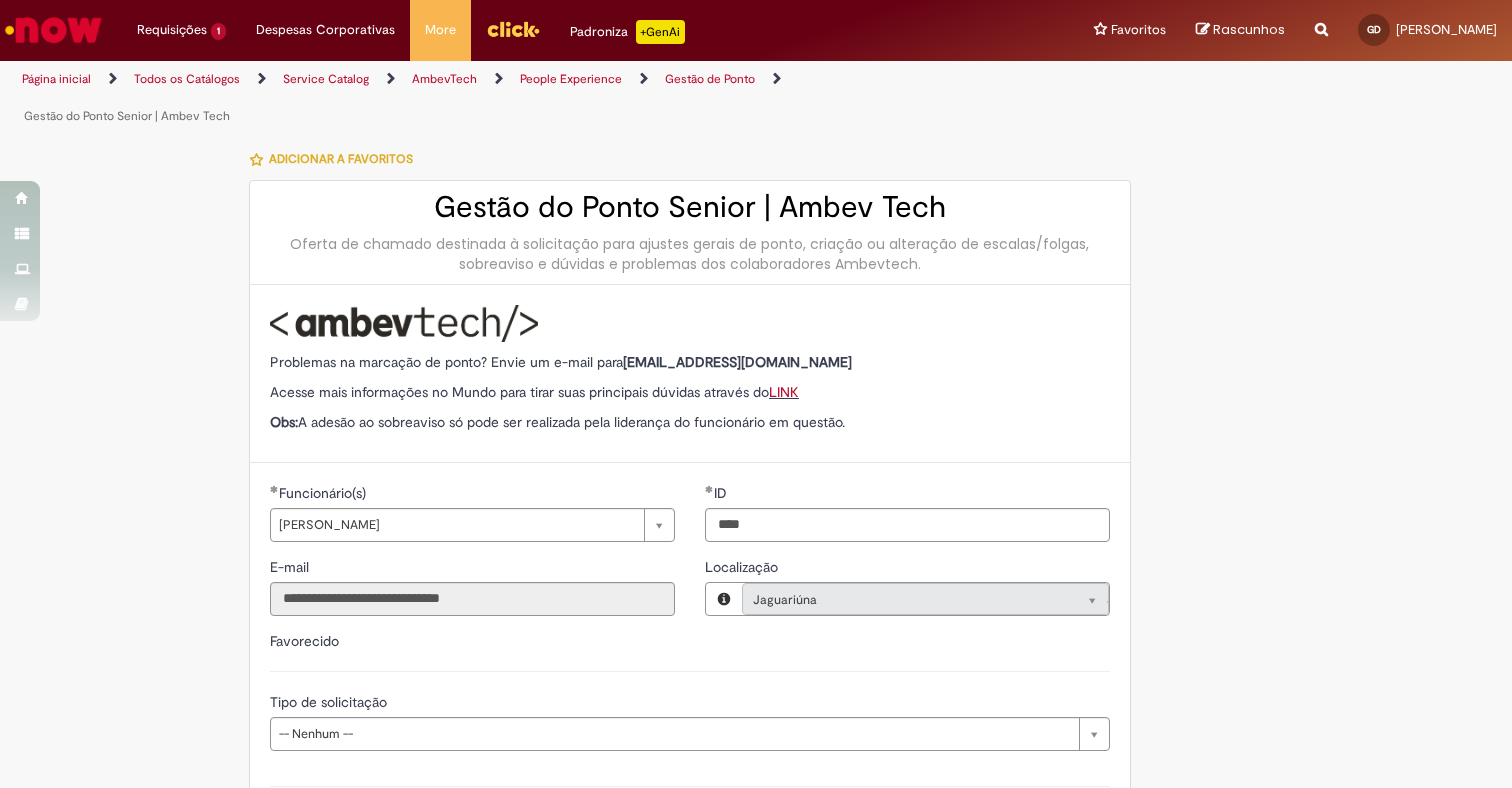 click on "Favorecido" at bounding box center (690, 651) 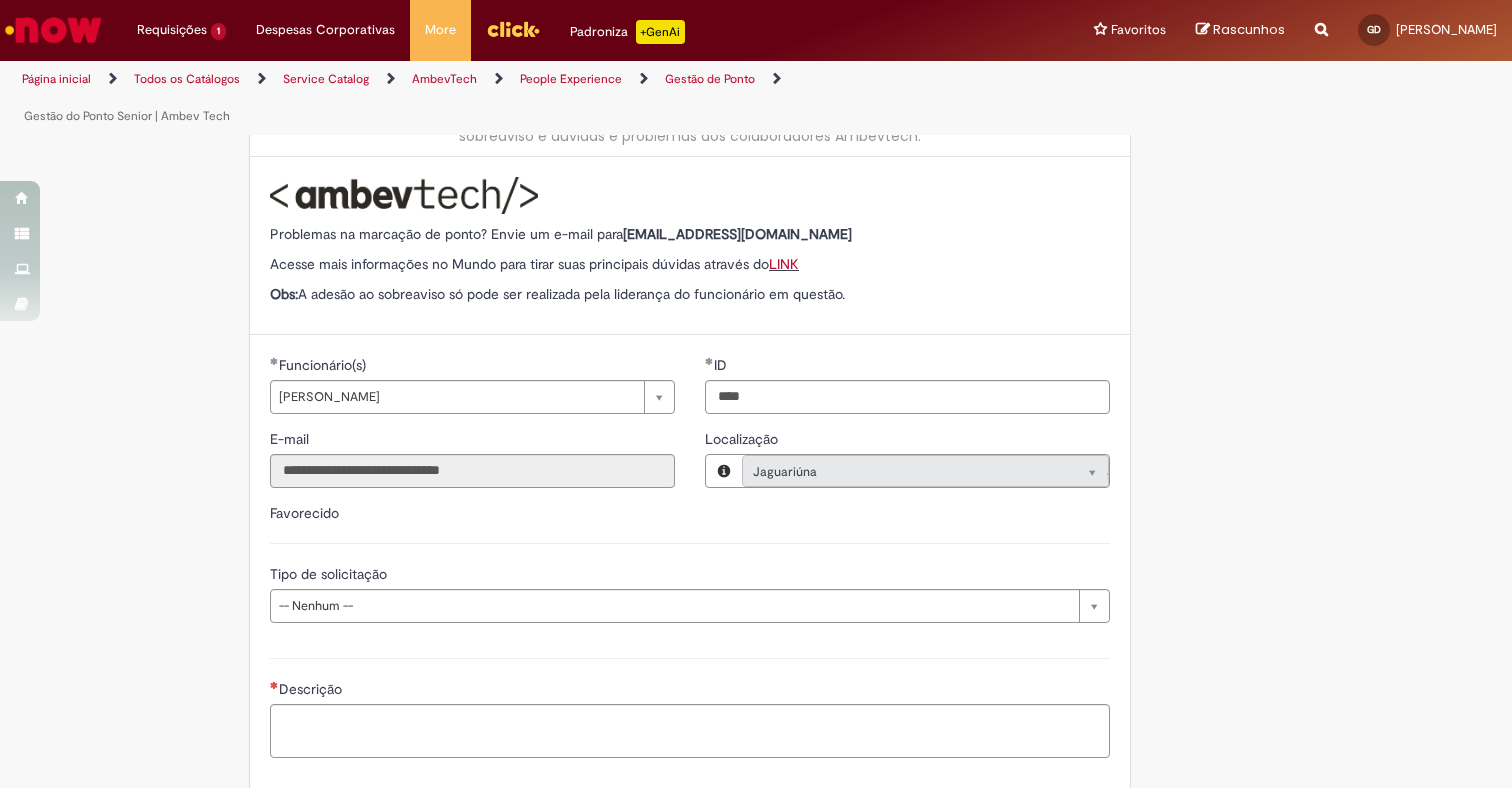 scroll, scrollTop: 129, scrollLeft: 0, axis: vertical 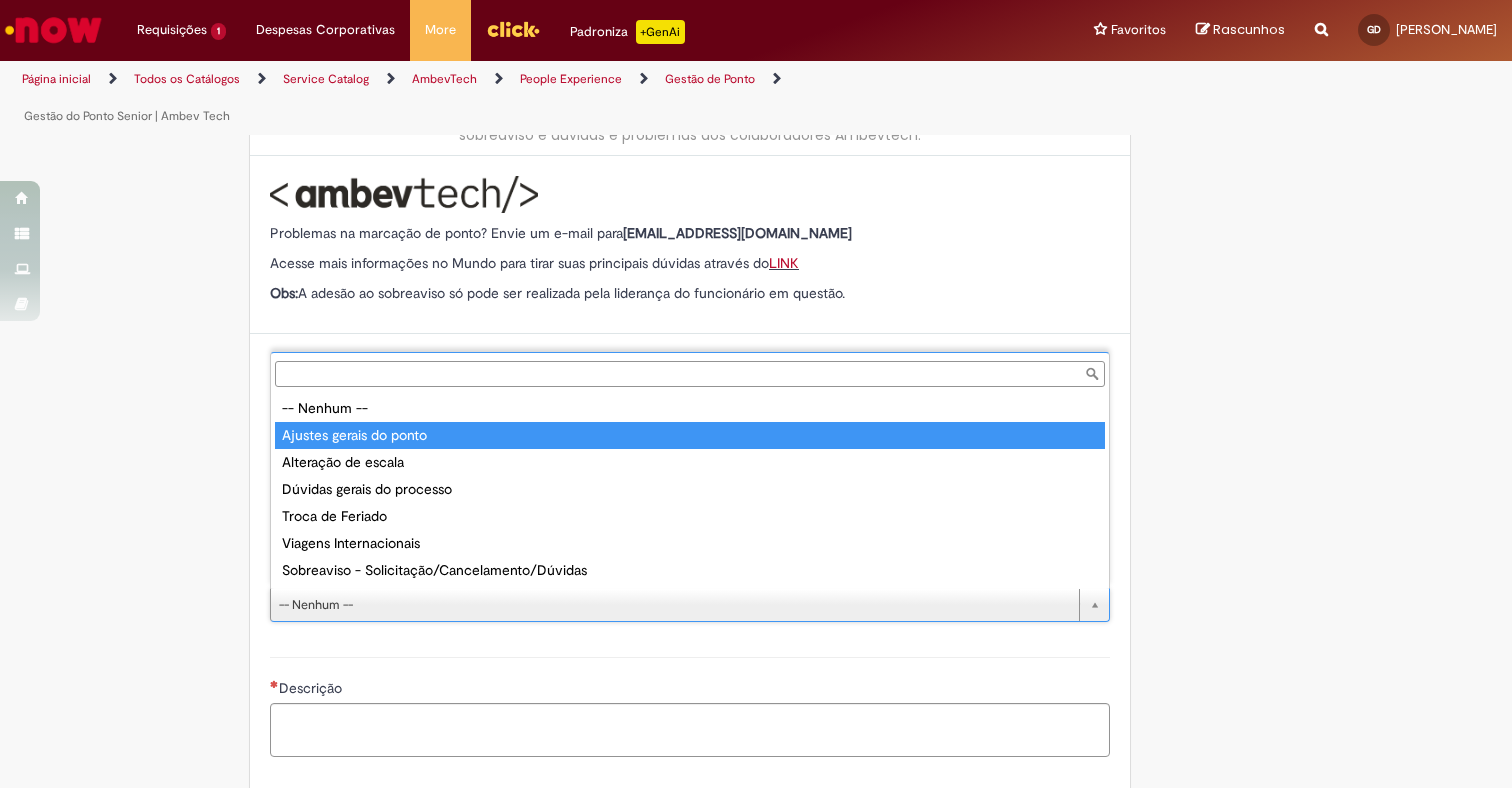 type on "**********" 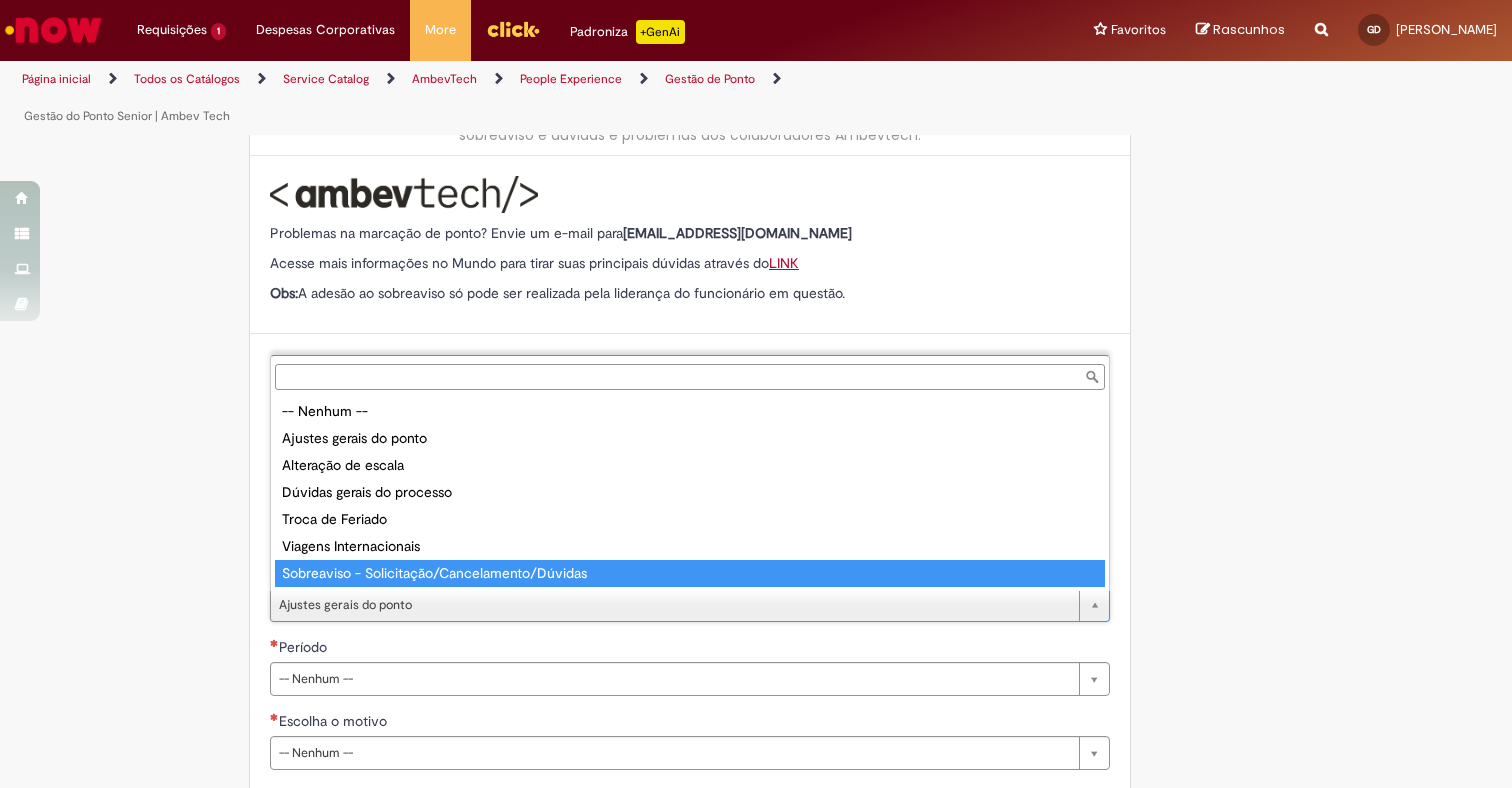 type on "**********" 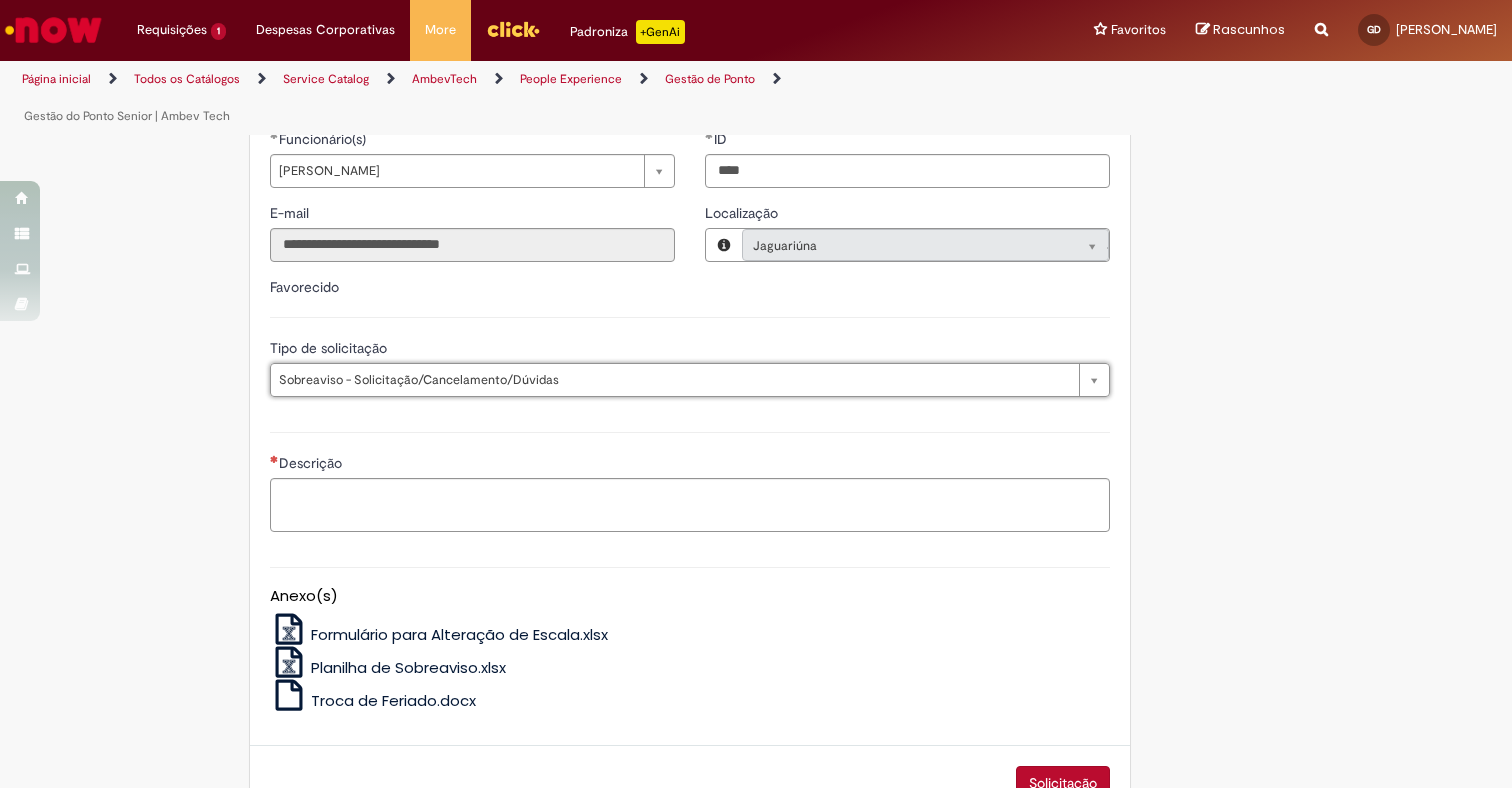 scroll, scrollTop: 396, scrollLeft: 0, axis: vertical 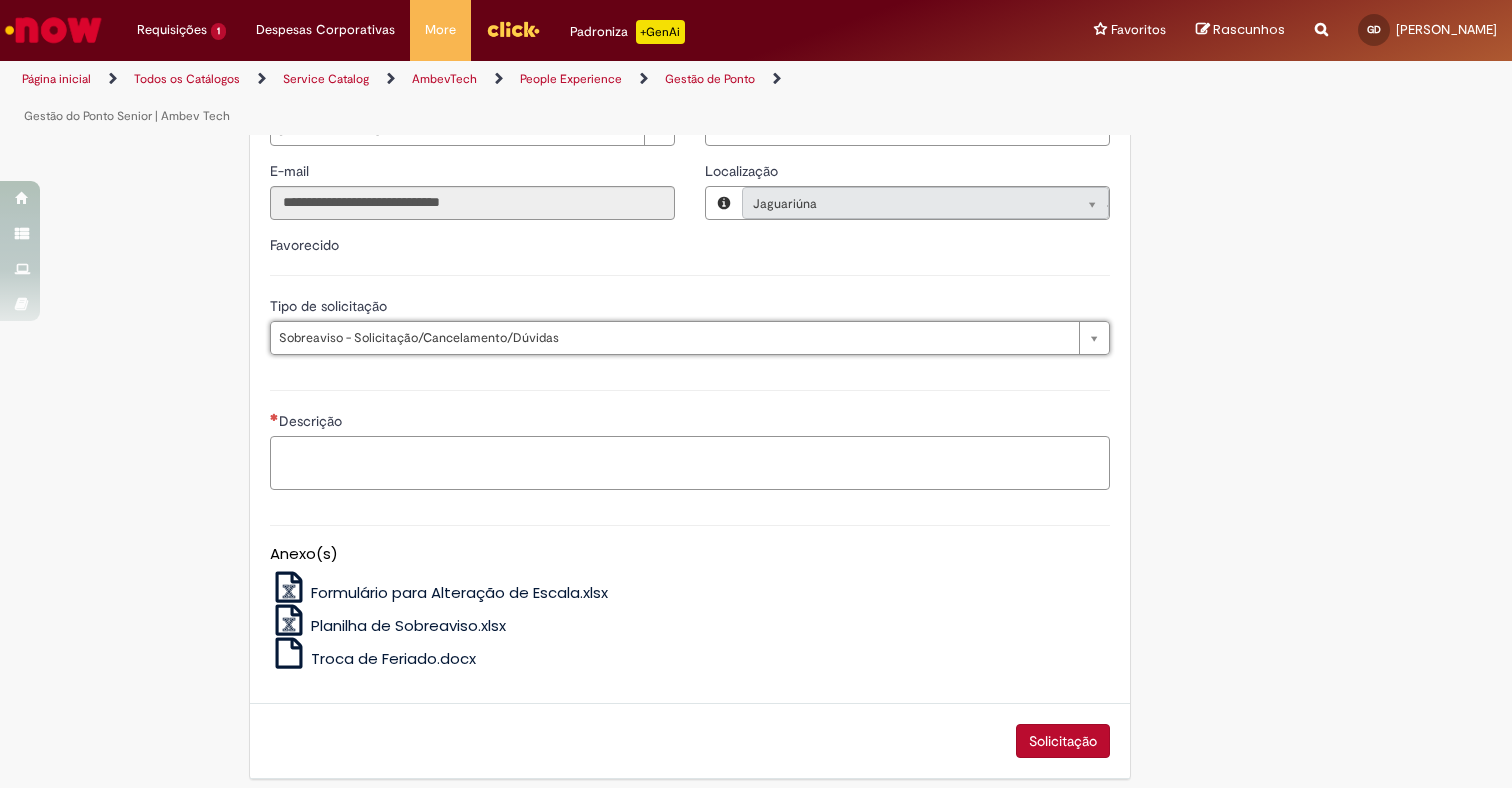 click on "Descrição" at bounding box center (690, 463) 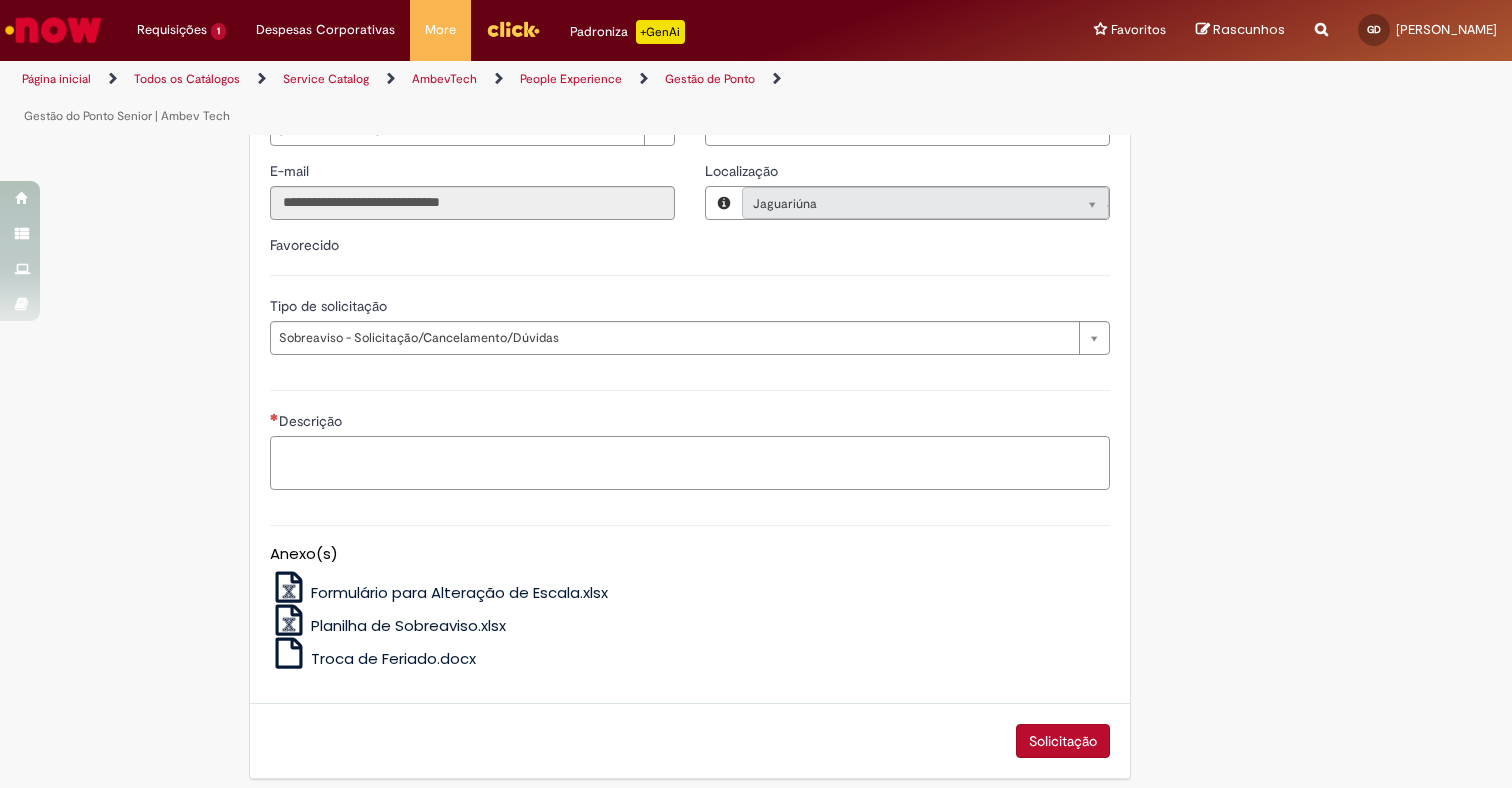 paste on "**********" 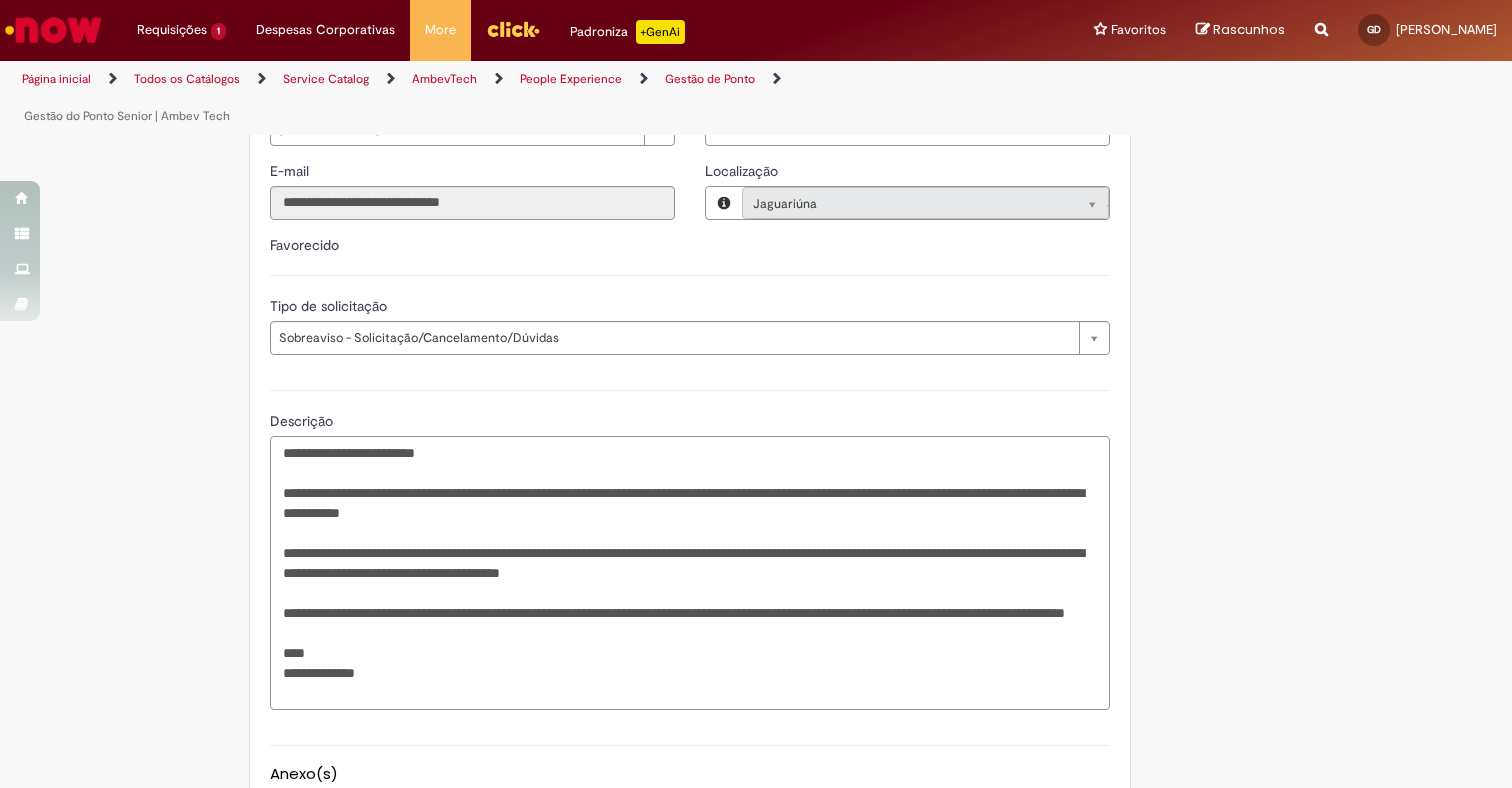 click on "**********" at bounding box center (690, 573) 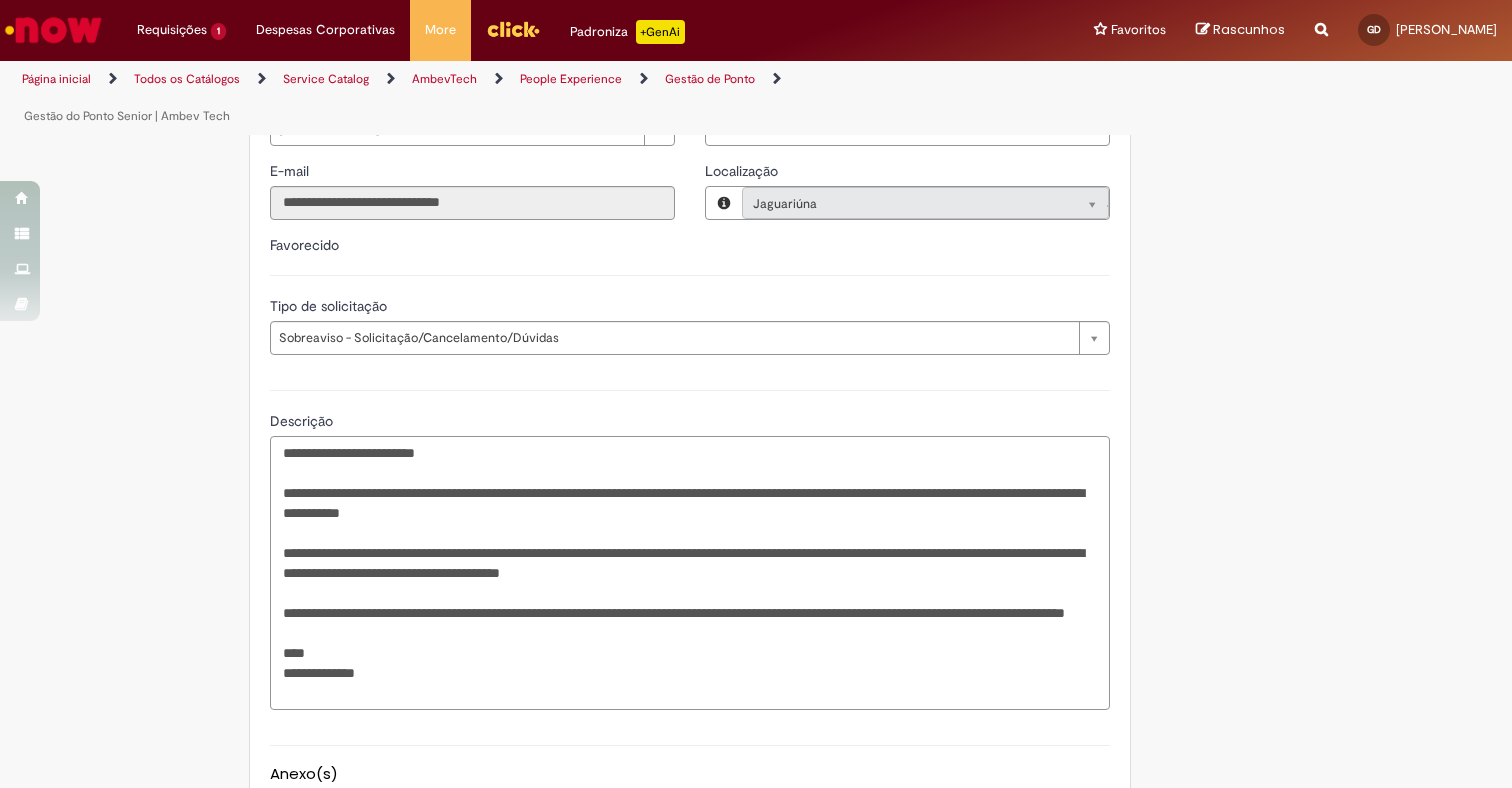click on "**********" at bounding box center [690, 573] 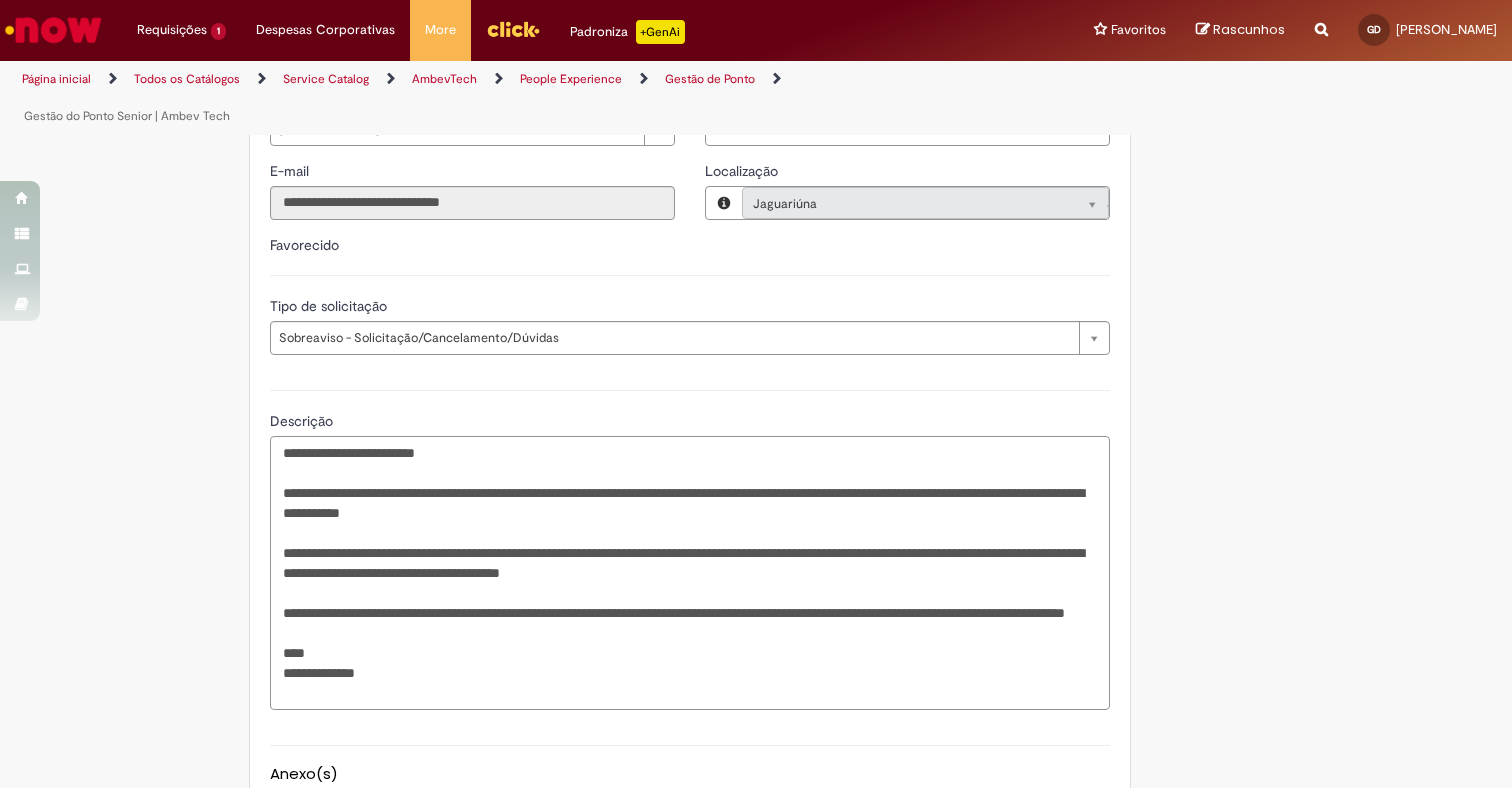 drag, startPoint x: 564, startPoint y: 554, endPoint x: 615, endPoint y: 554, distance: 51 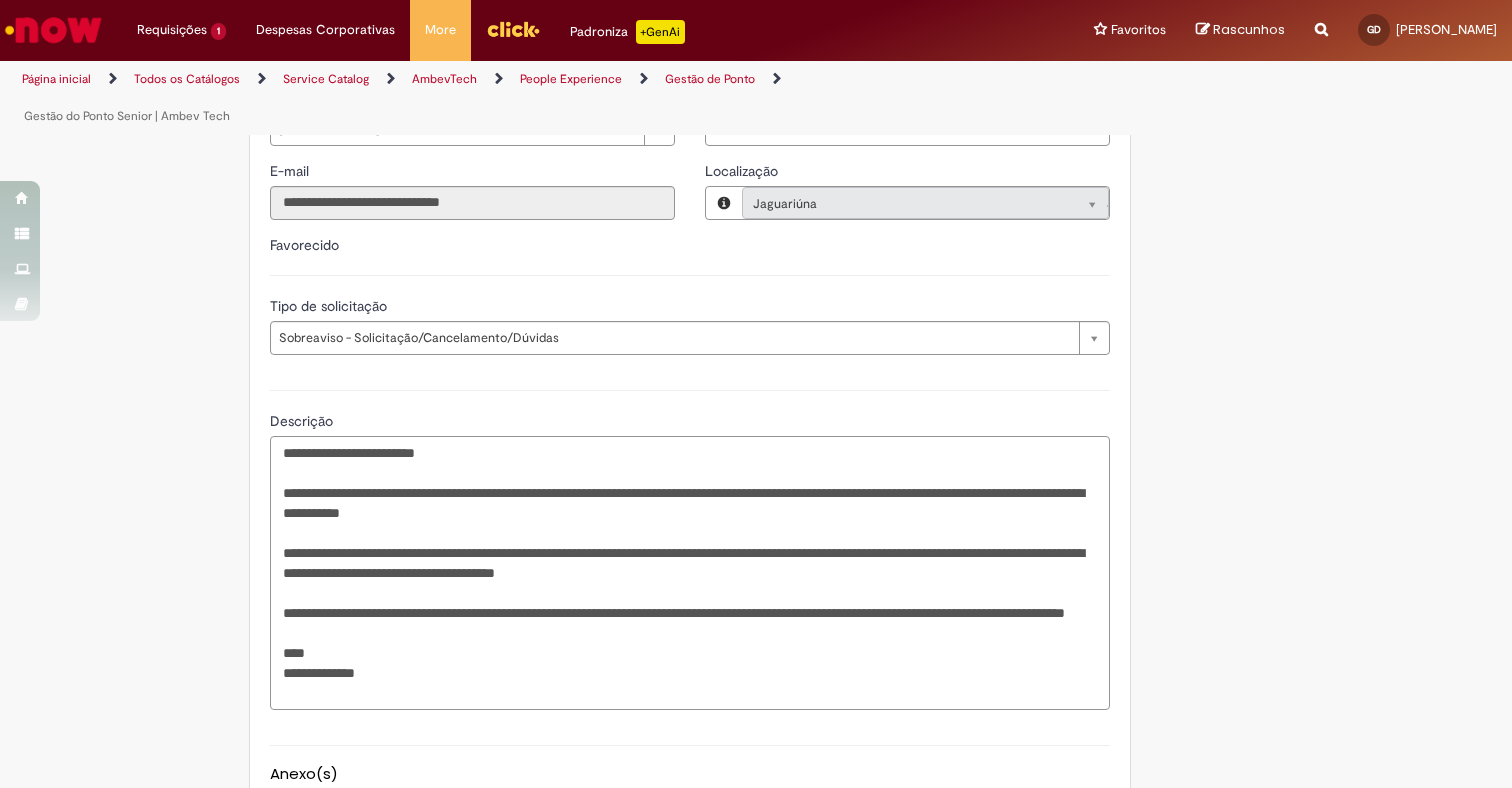 click on "**********" at bounding box center (690, 573) 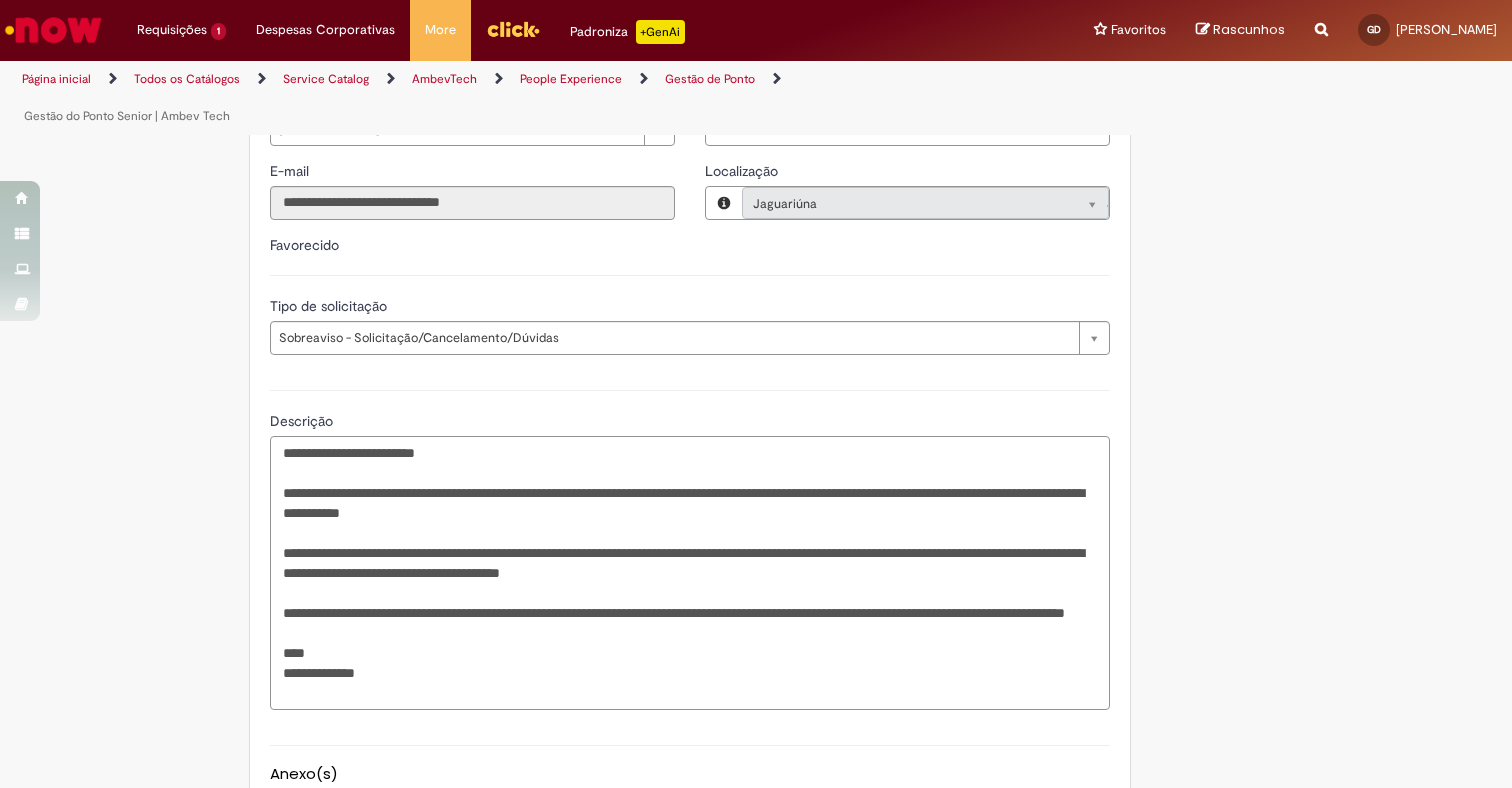 drag, startPoint x: 397, startPoint y: 571, endPoint x: 364, endPoint y: 571, distance: 33 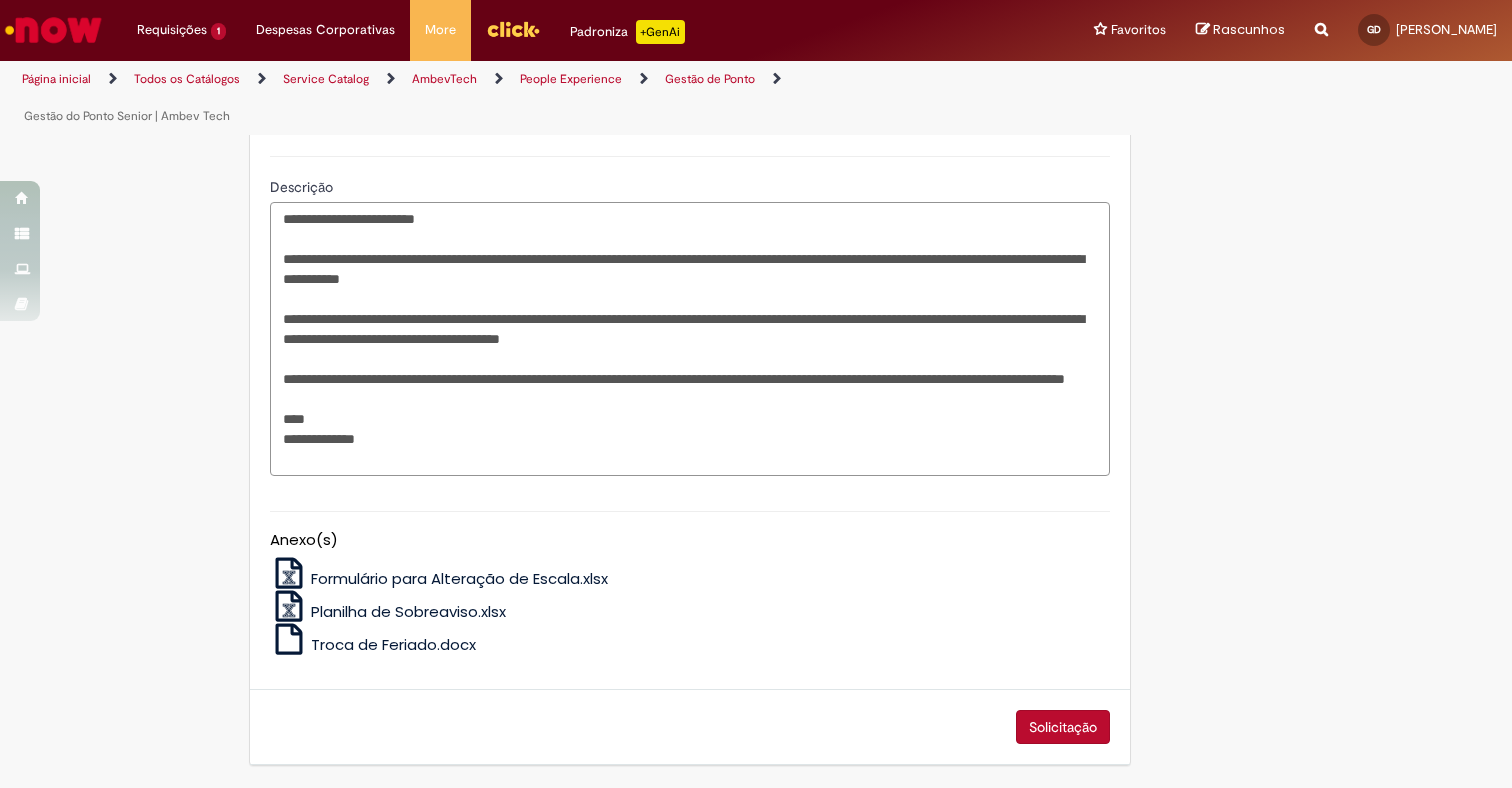 scroll, scrollTop: 629, scrollLeft: 0, axis: vertical 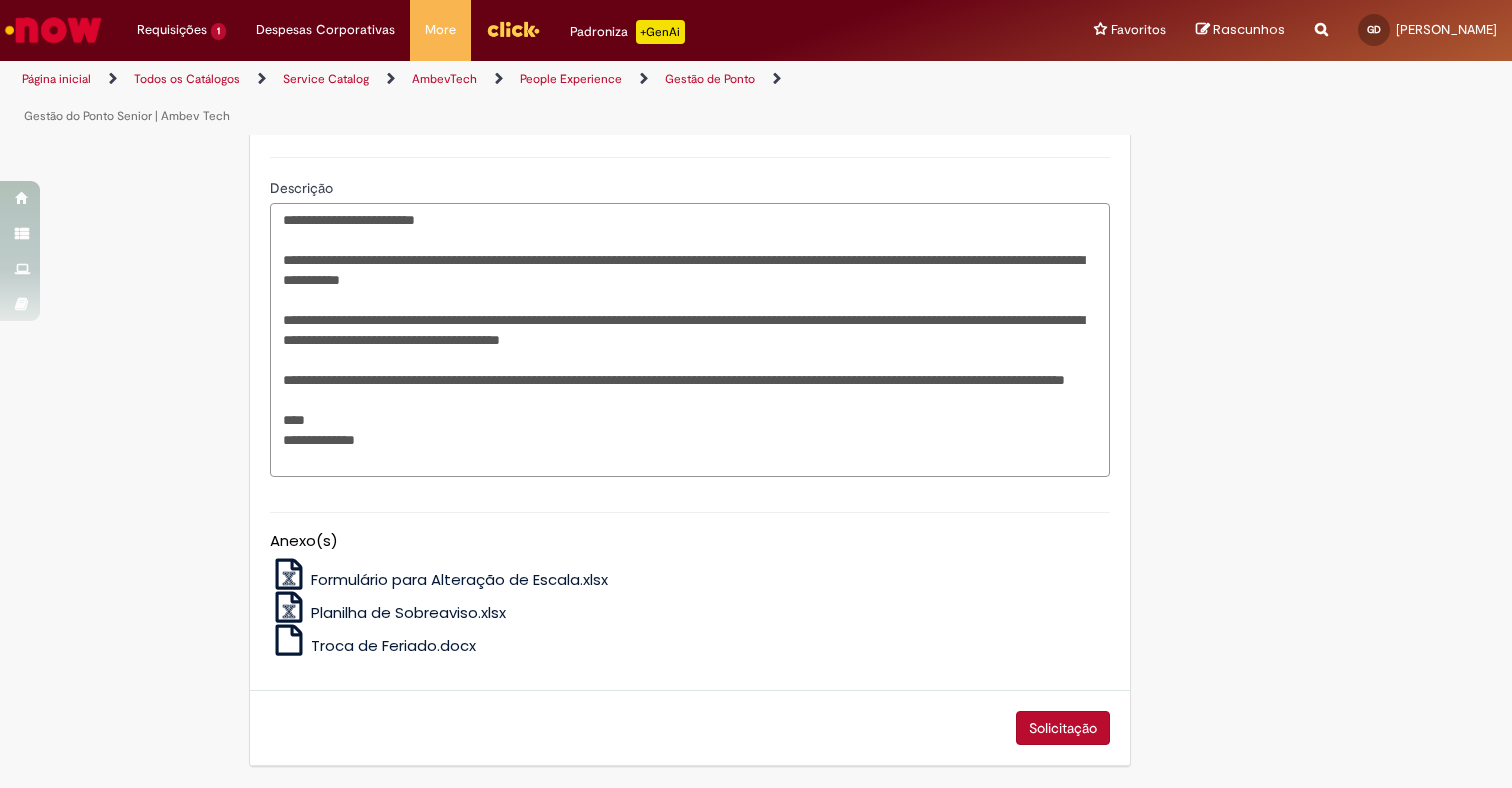 click on "**********" at bounding box center (690, 340) 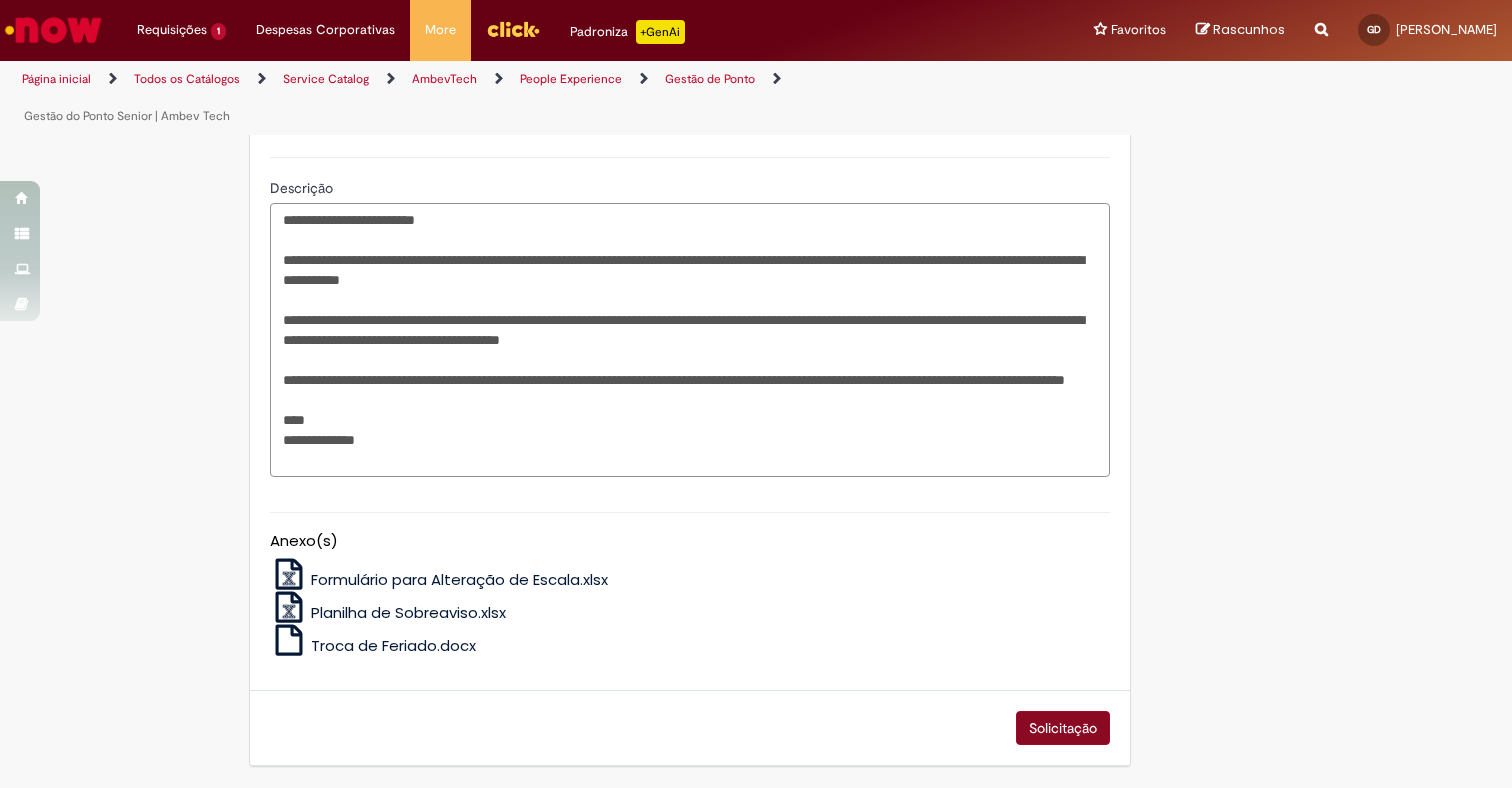 type on "**********" 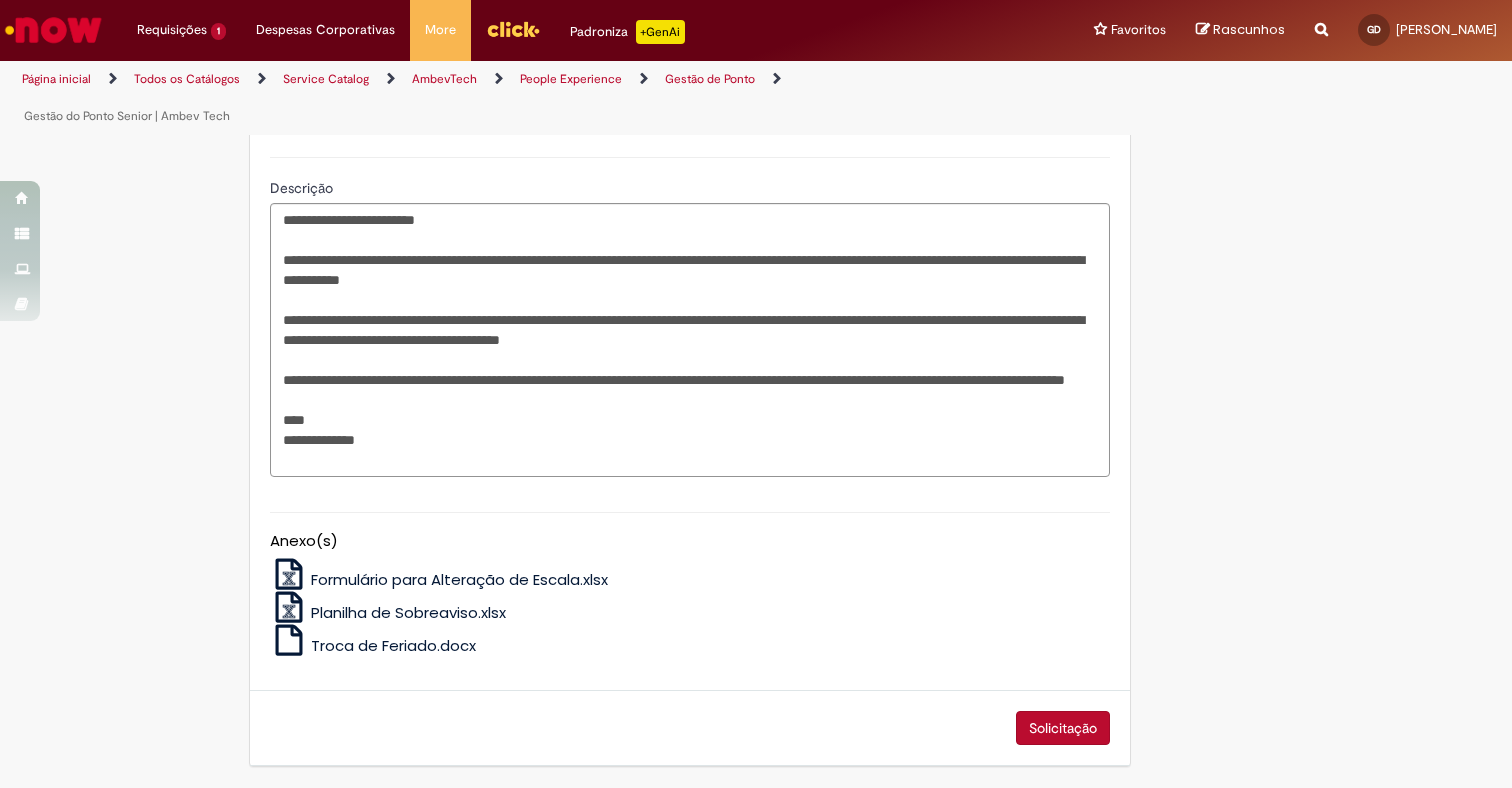 click on "Solicitação" at bounding box center [1063, 728] 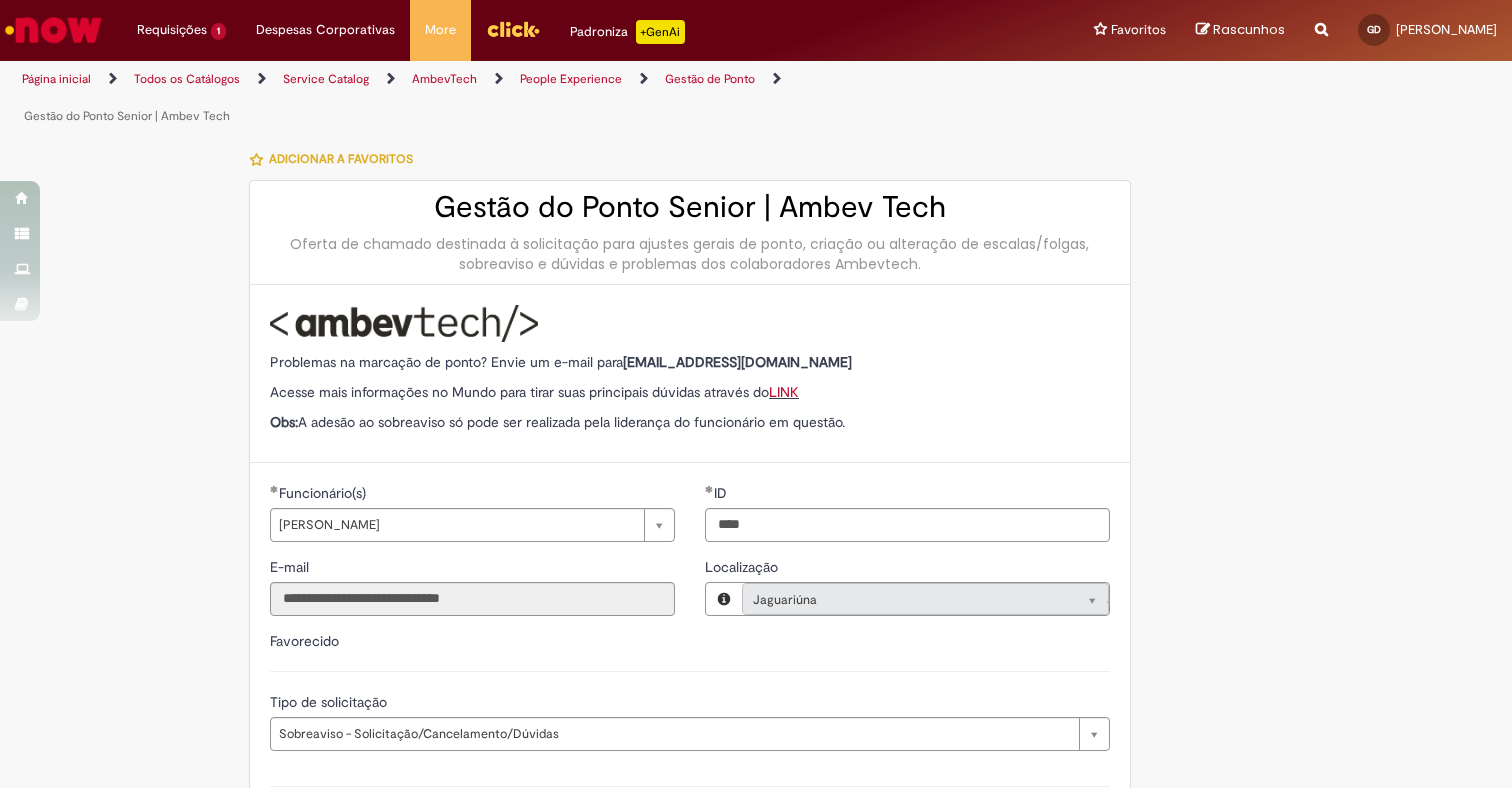 scroll, scrollTop: 0, scrollLeft: 0, axis: both 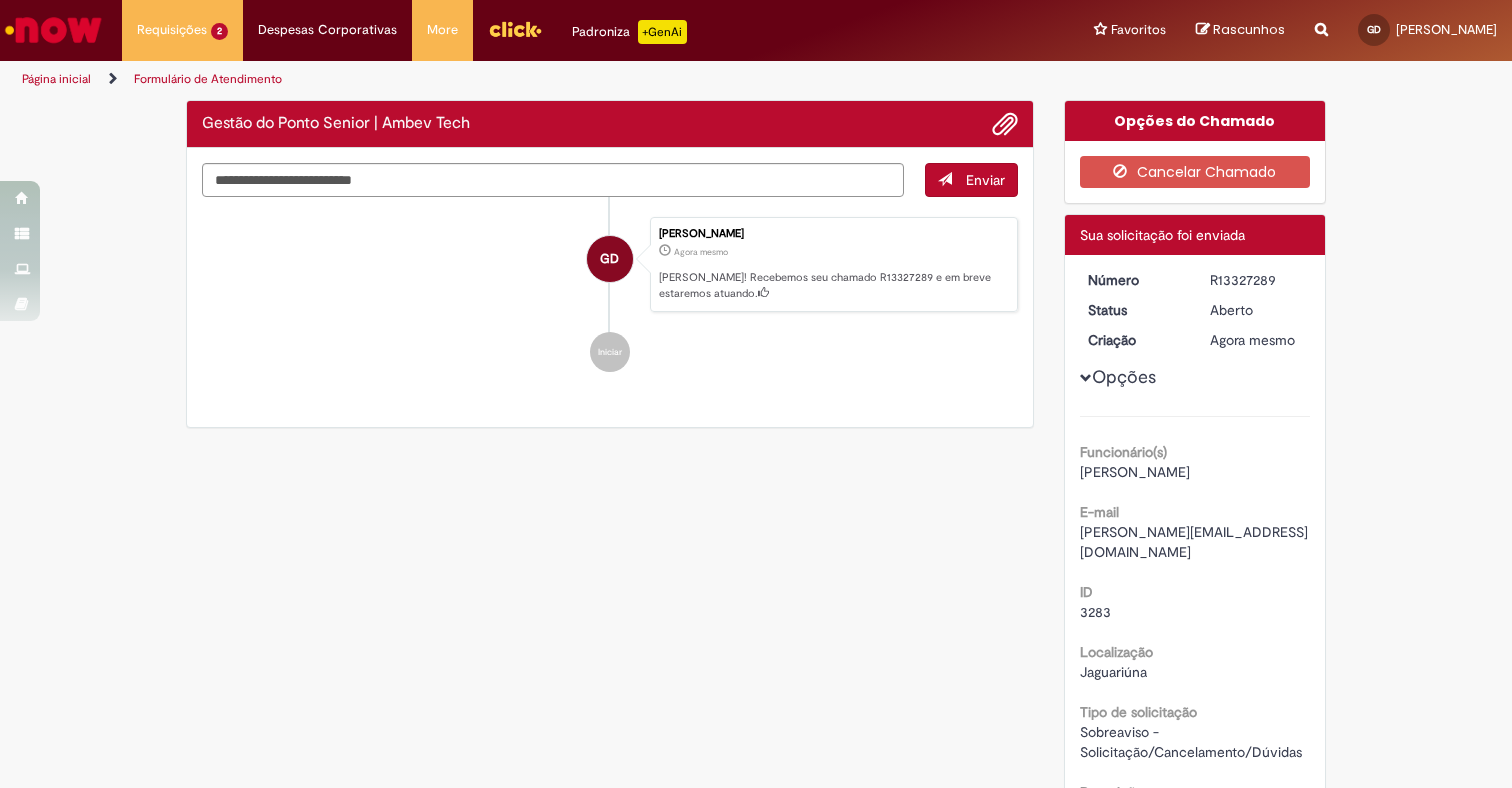 click at bounding box center (1005, 125) 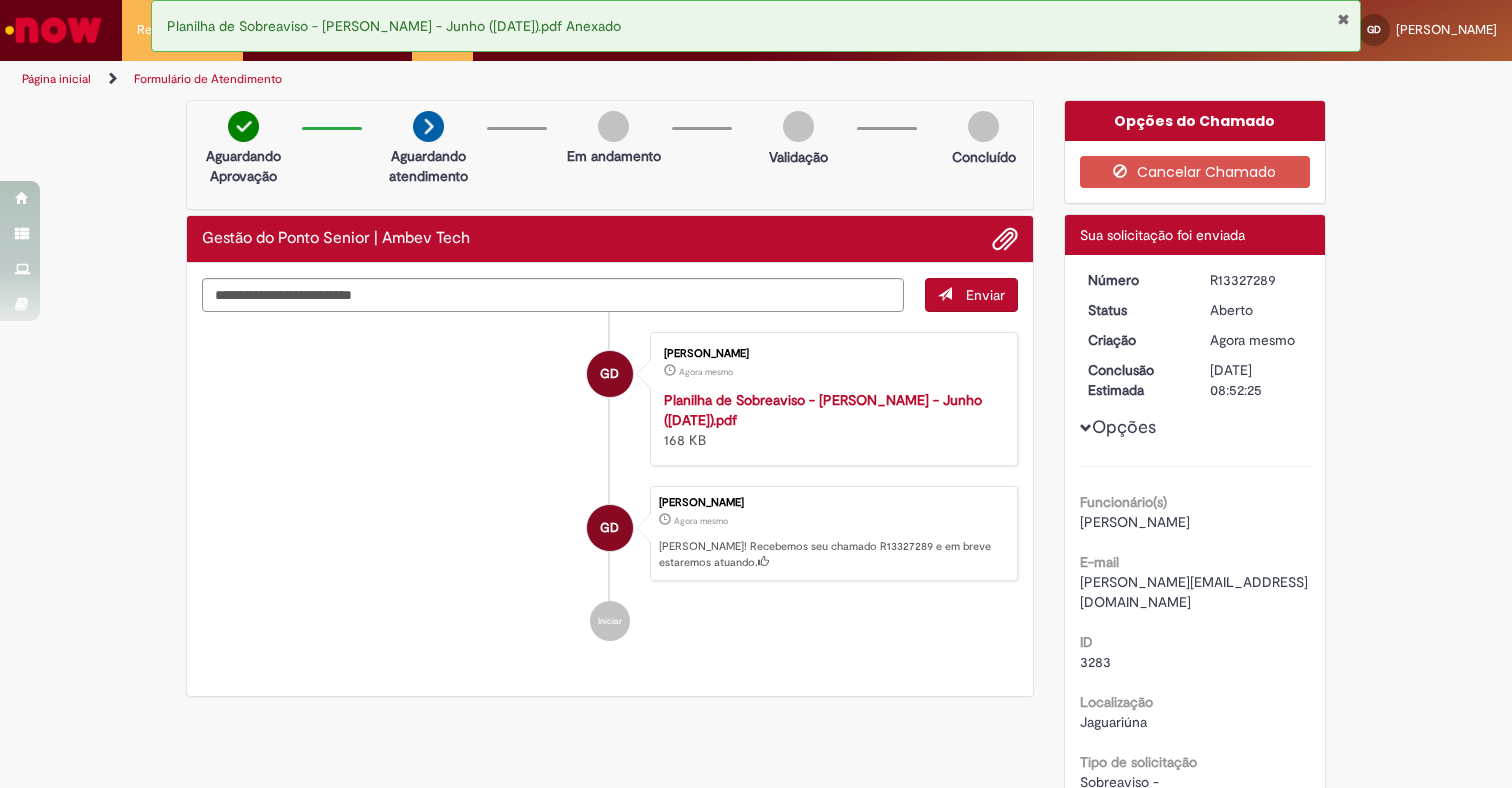 click on "Gestão do Ponto Senior | Ambev Tech" at bounding box center [610, 239] 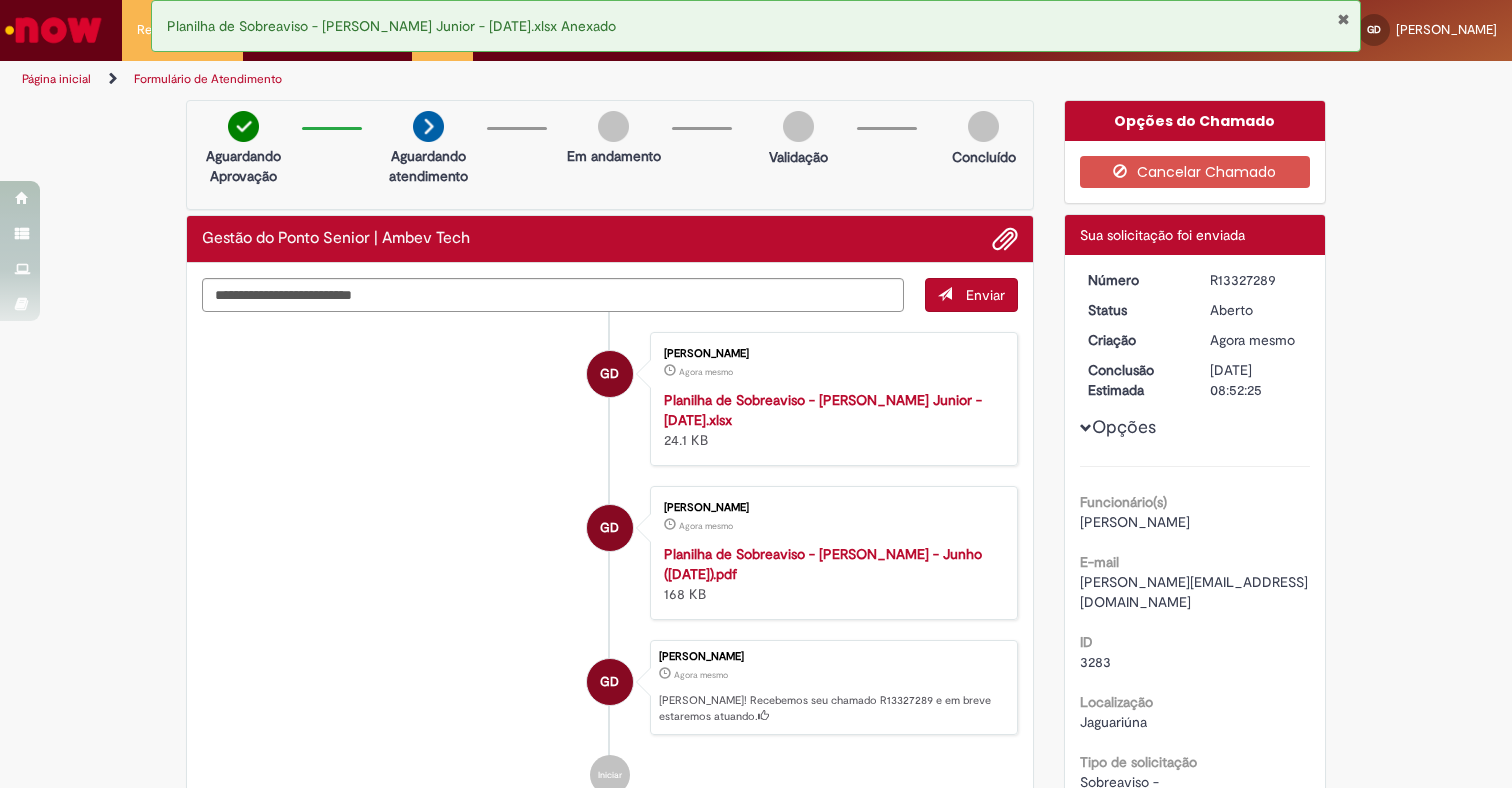 click at bounding box center (53, 30) 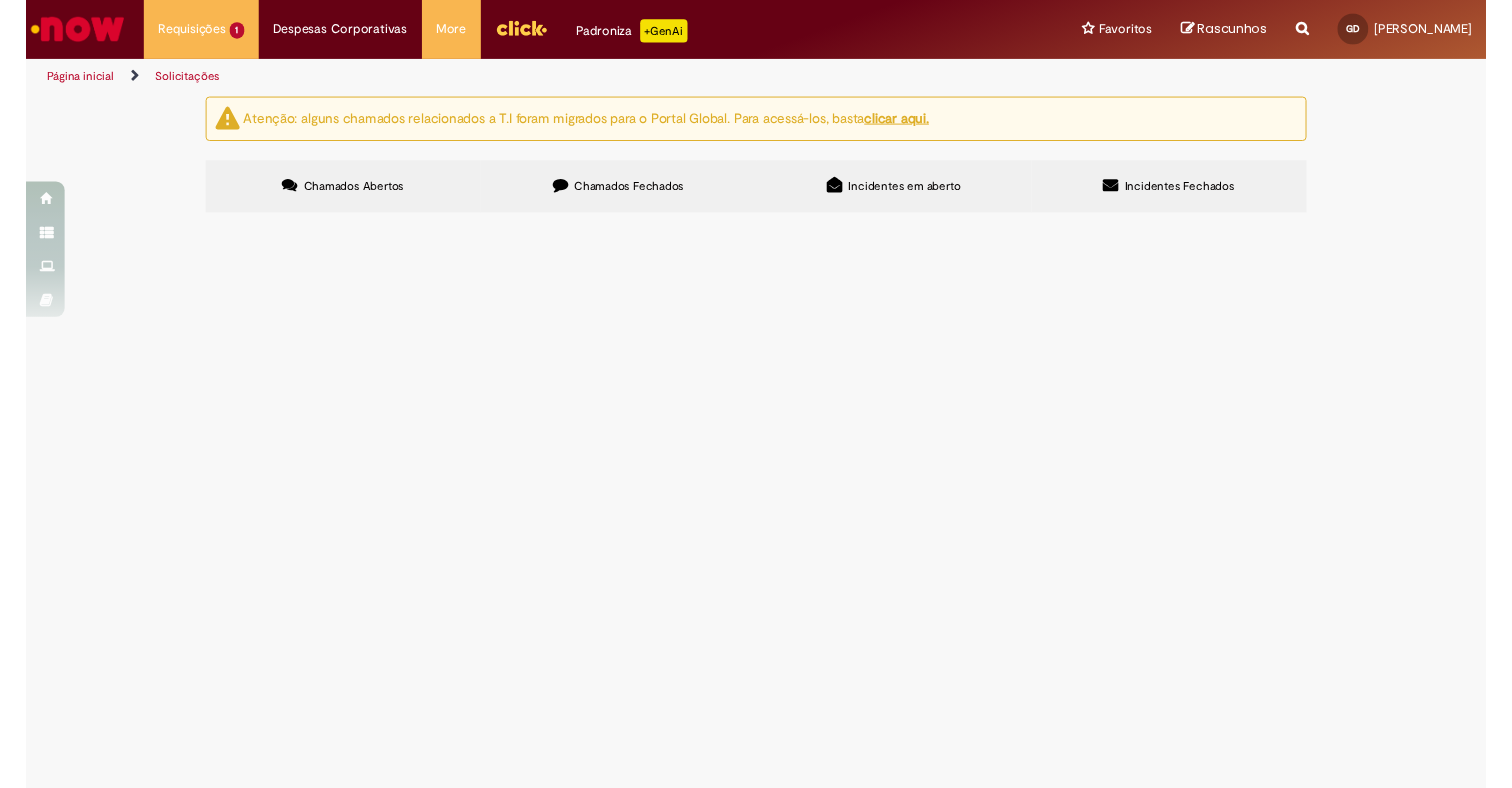 scroll, scrollTop: 0, scrollLeft: 0, axis: both 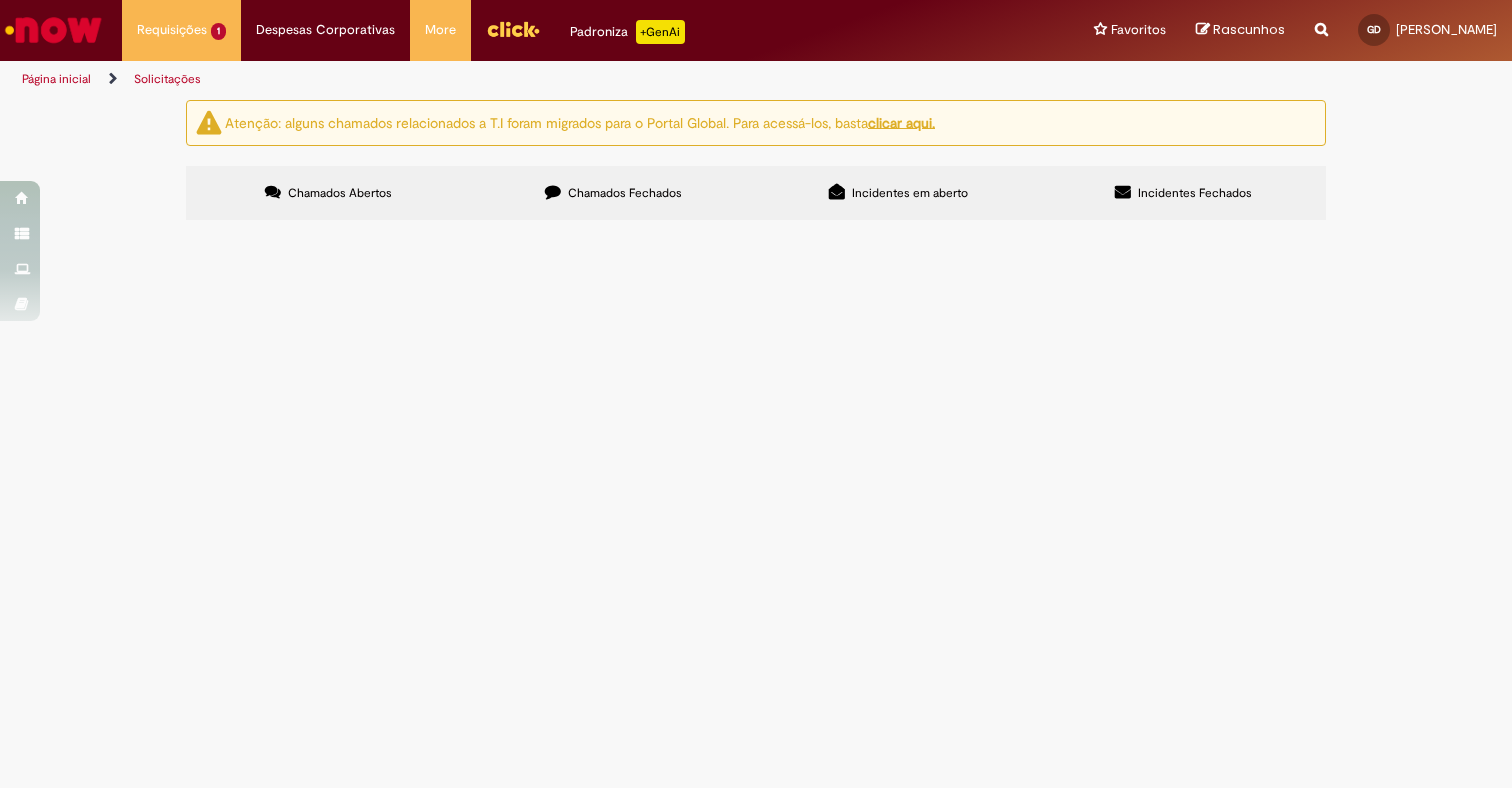 click on "Chamados Fechados" at bounding box center [613, 193] 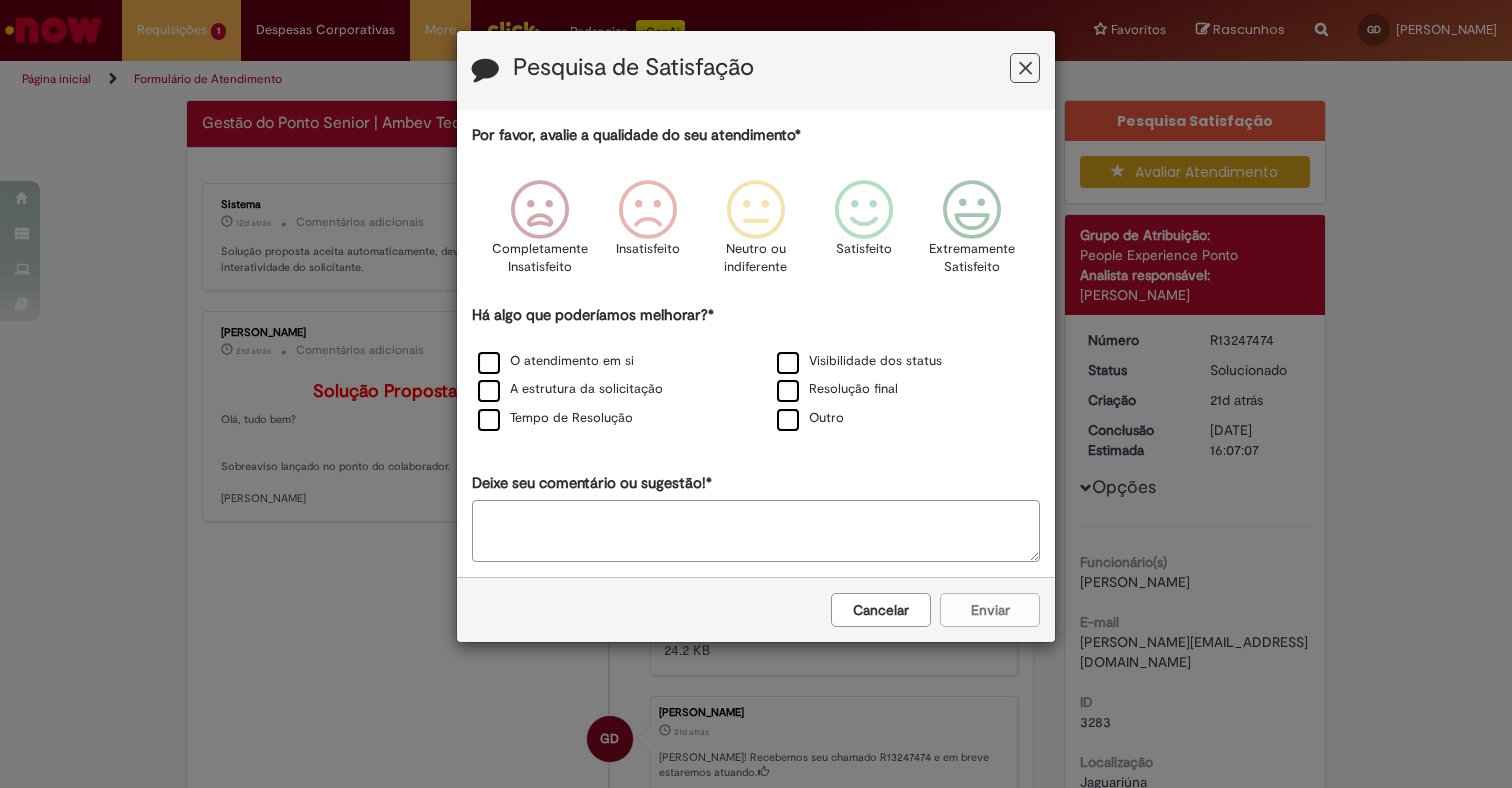 click at bounding box center [1025, 68] 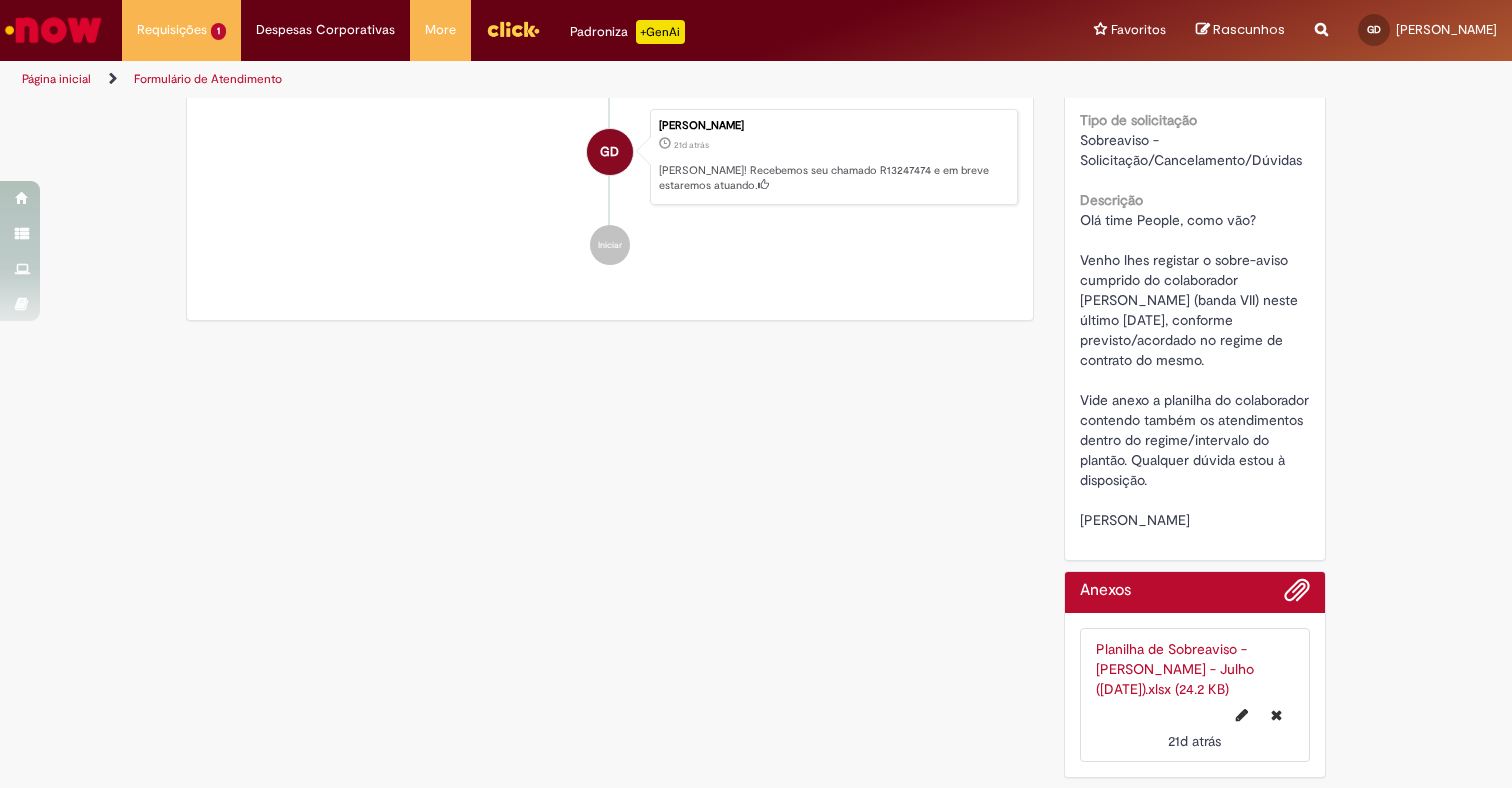 scroll, scrollTop: 701, scrollLeft: 0, axis: vertical 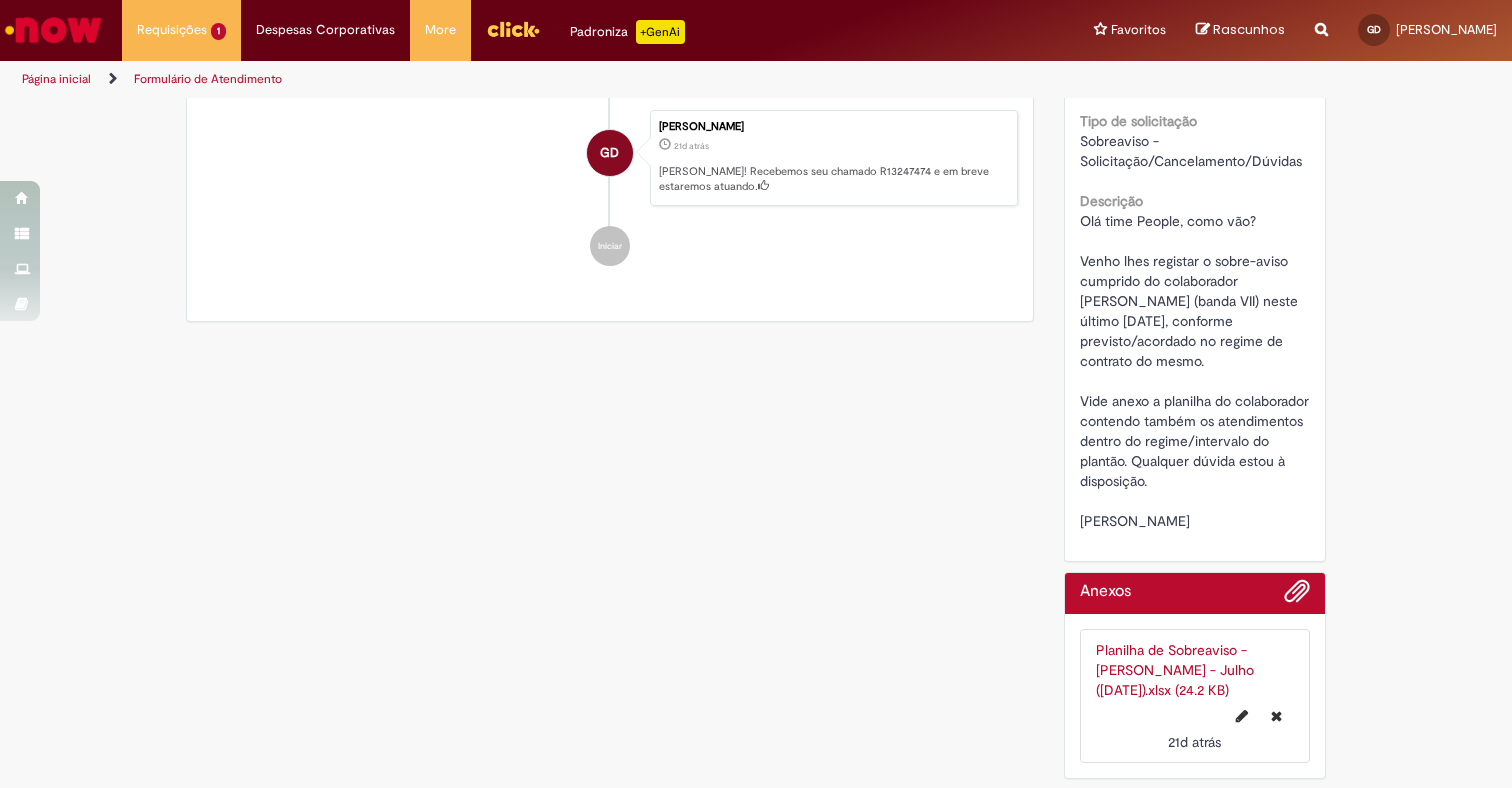 drag, startPoint x: 1191, startPoint y: 518, endPoint x: 1067, endPoint y: 193, distance: 347.852 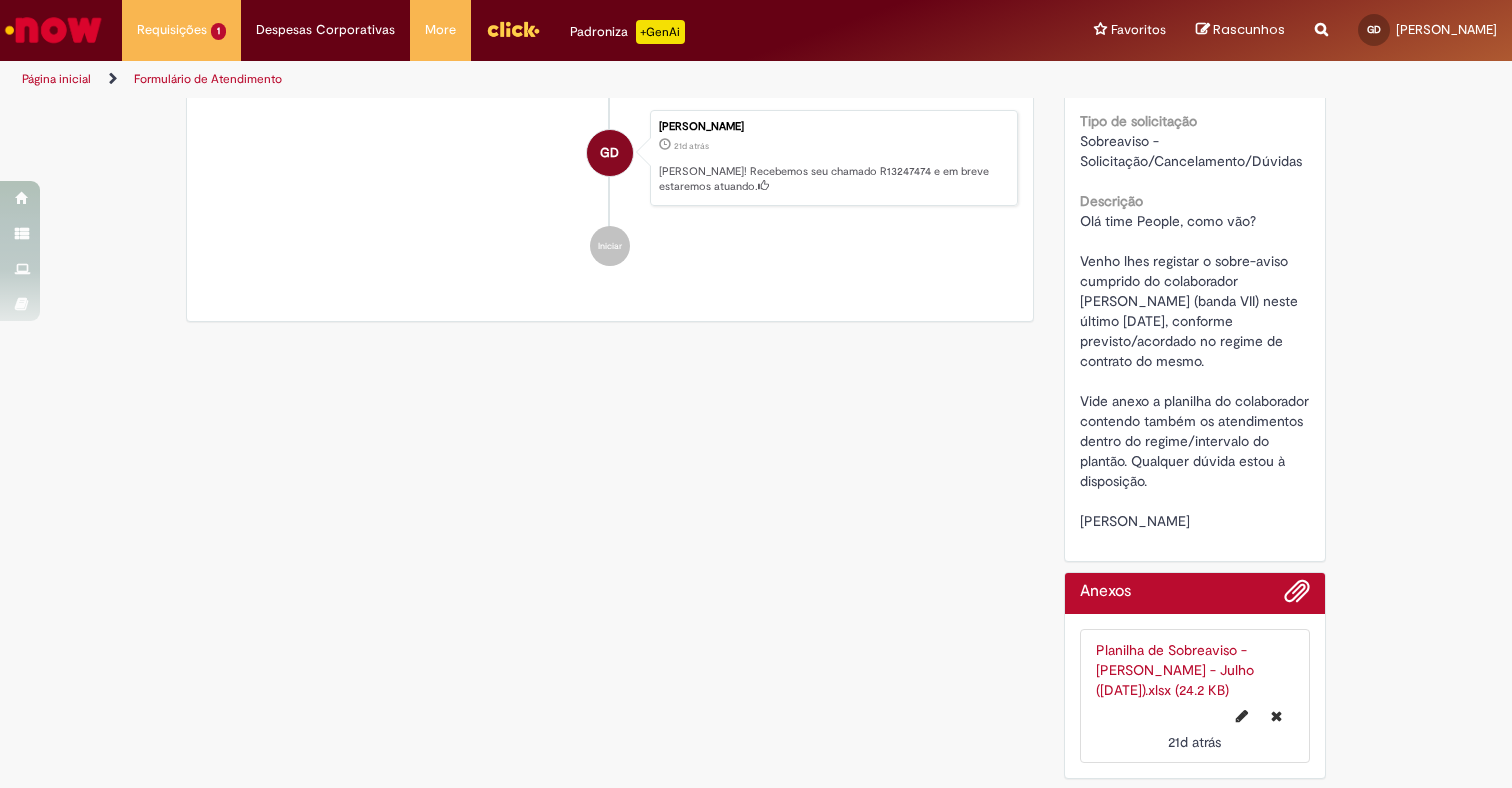 copy on "Olá time People, como vão?
Venho lhes registar o sobre-aviso cumprido do colaborador Fábio Alves da Silva Gomes (banda VII) neste último sábado 05 de Julho, conforme previsto/acordado no regime de contrato do mesmo.
Vide anexo a planilha do colaborador contendo também os atendimentos dentro do regime/intervalo do plantão. Qualquer dúvida estou à disposição.
Att,
Guilherme Dias" 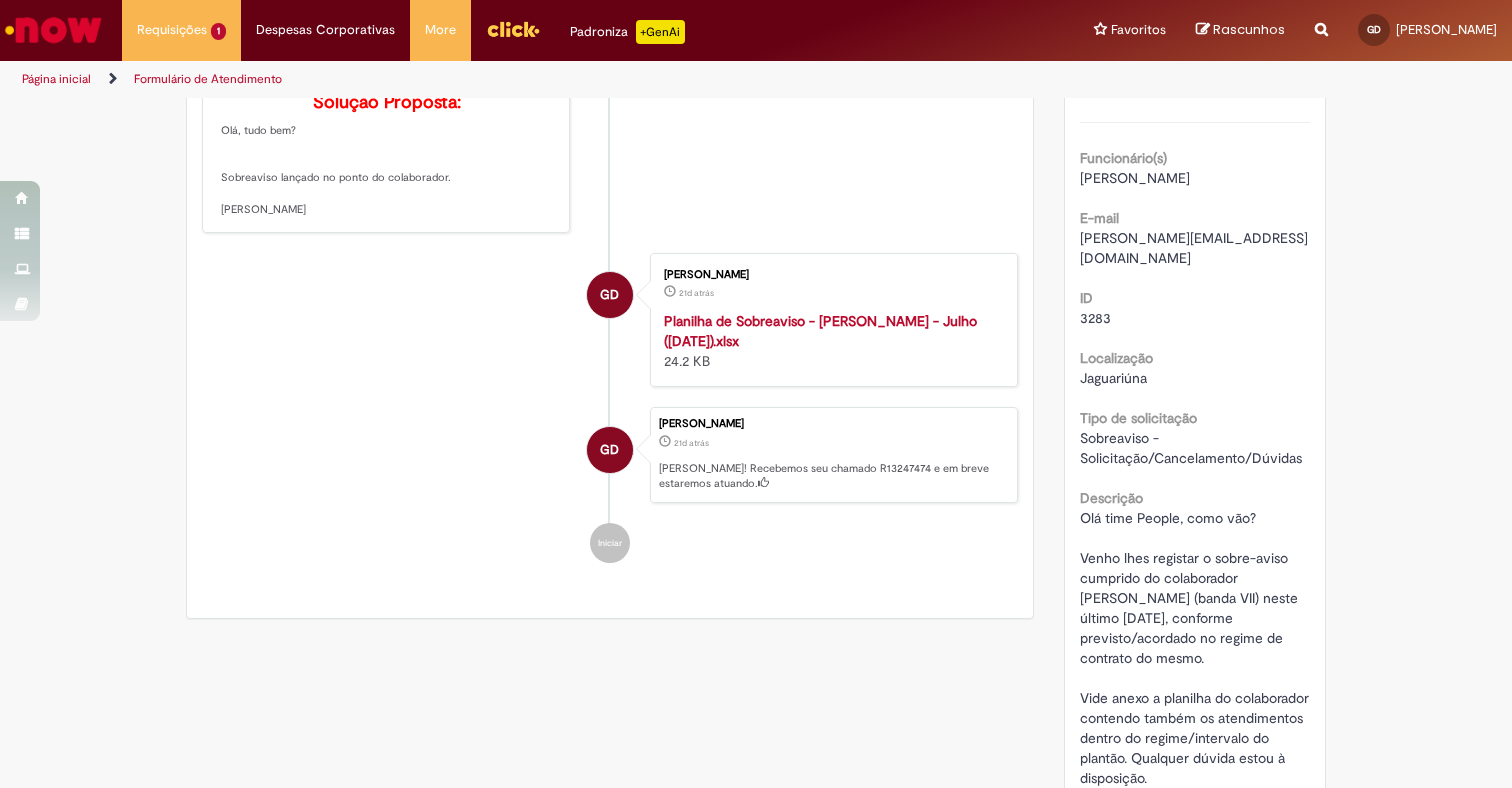 scroll, scrollTop: 263, scrollLeft: 0, axis: vertical 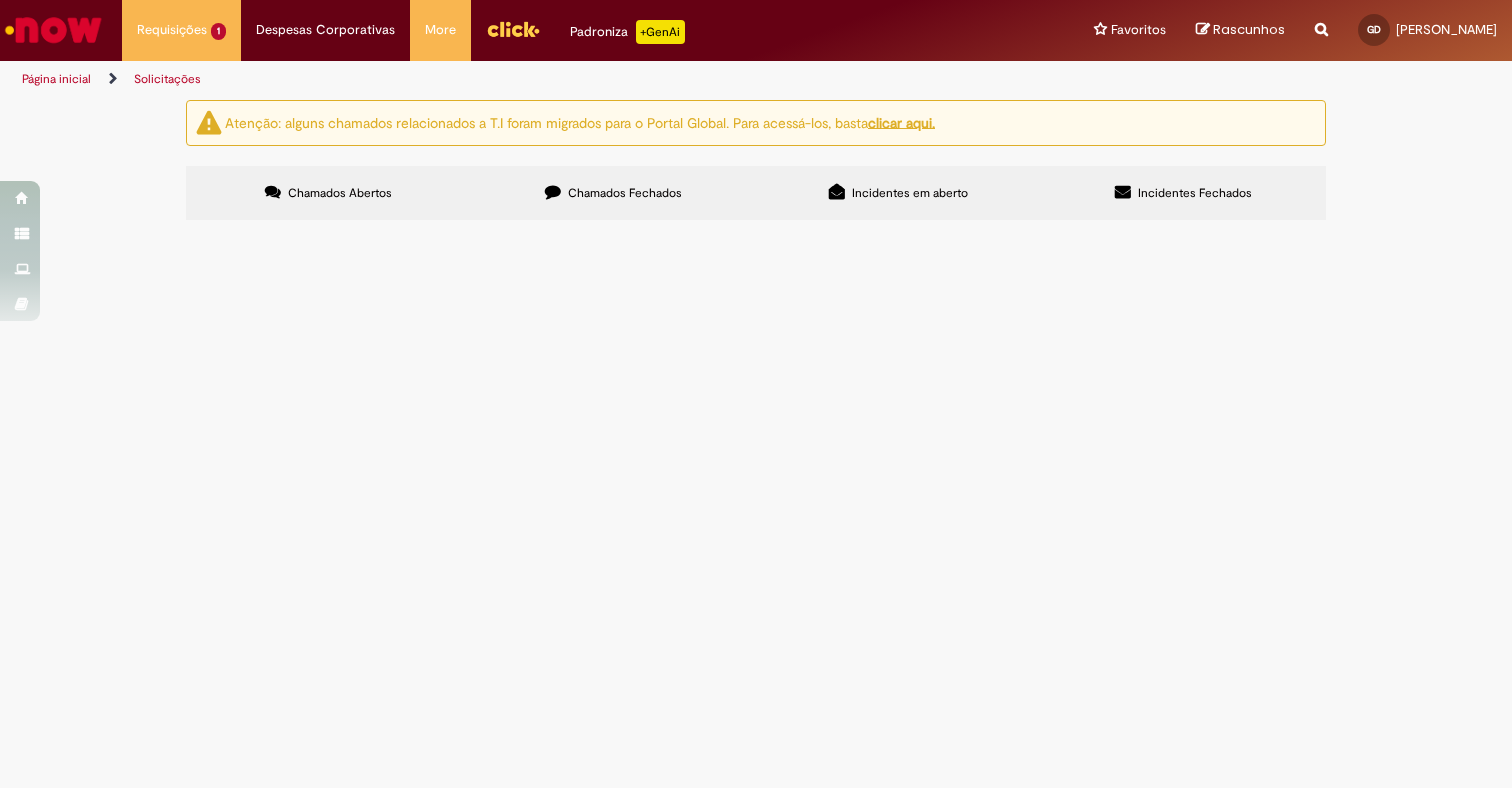 click on "Solicitações
Atenção: alguns chamados relacionados a T.I foram migrados para o Portal Global. Para acessá-los, basta  clicar aqui.
Chamados Abertos     Chamados Fechados     Incidentes em aberto     Incidentes Fechados
Itens solicitados
Exportar como PDF Exportar como Excel Exportar como CSV
Itens solicitados
Não há registros em Item solicitado  usando este filtro
Itens solicitados
Exportar como PDF Exportar como Excel Exportar como CSV
Itens solicitados
Número
Oferta" at bounding box center (756, 443) 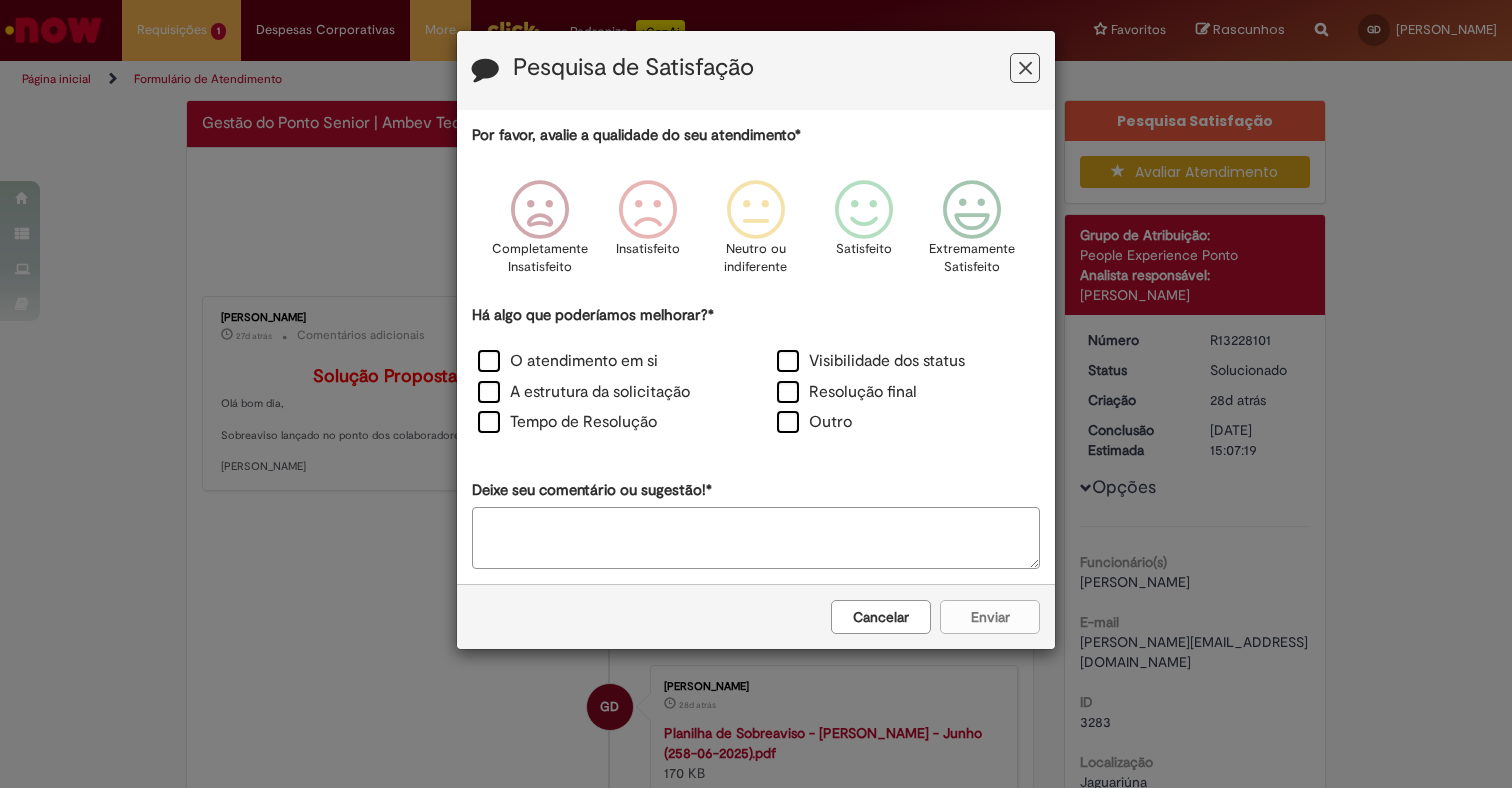 click at bounding box center (1025, 68) 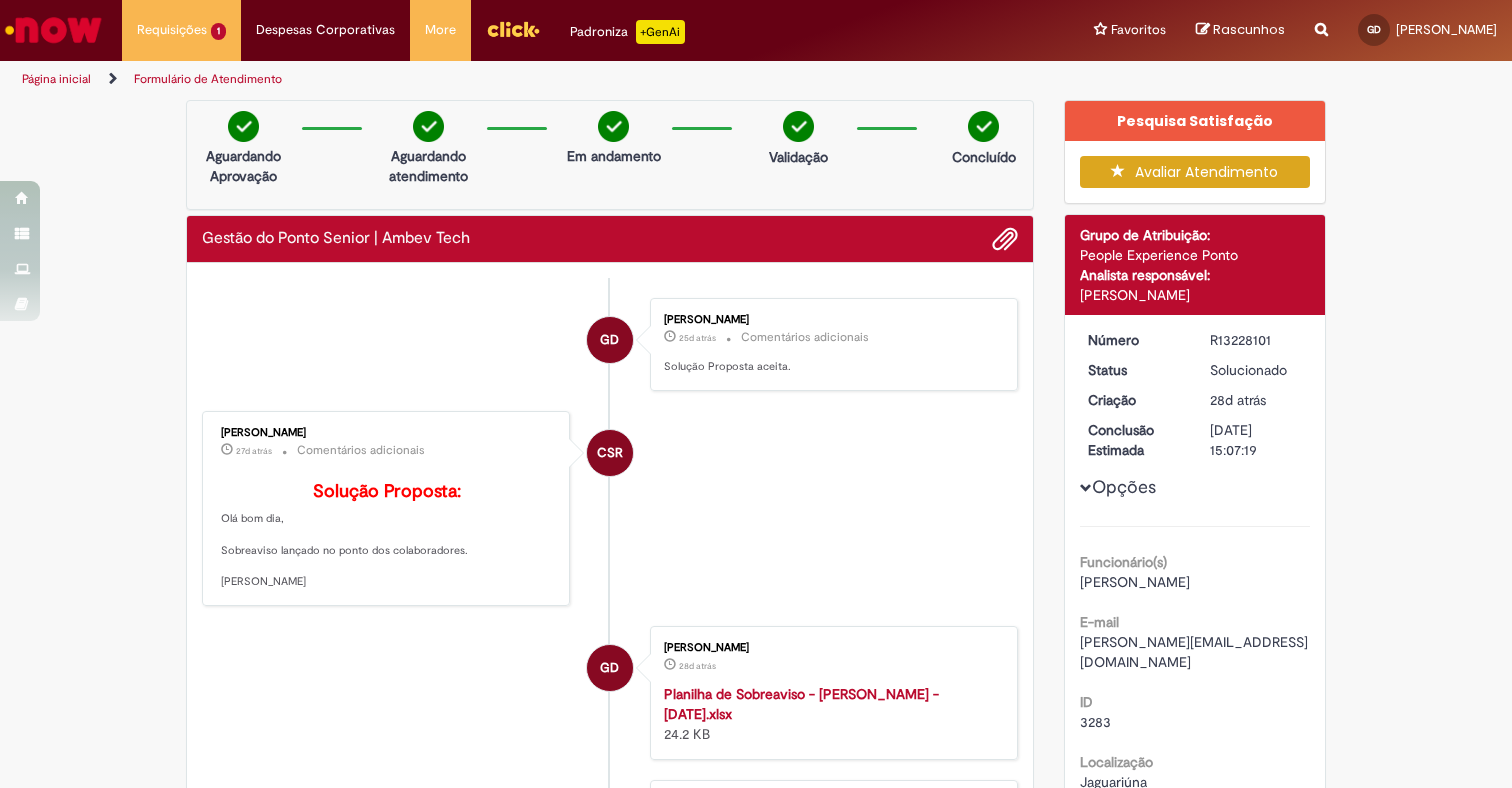 scroll, scrollTop: 1, scrollLeft: 0, axis: vertical 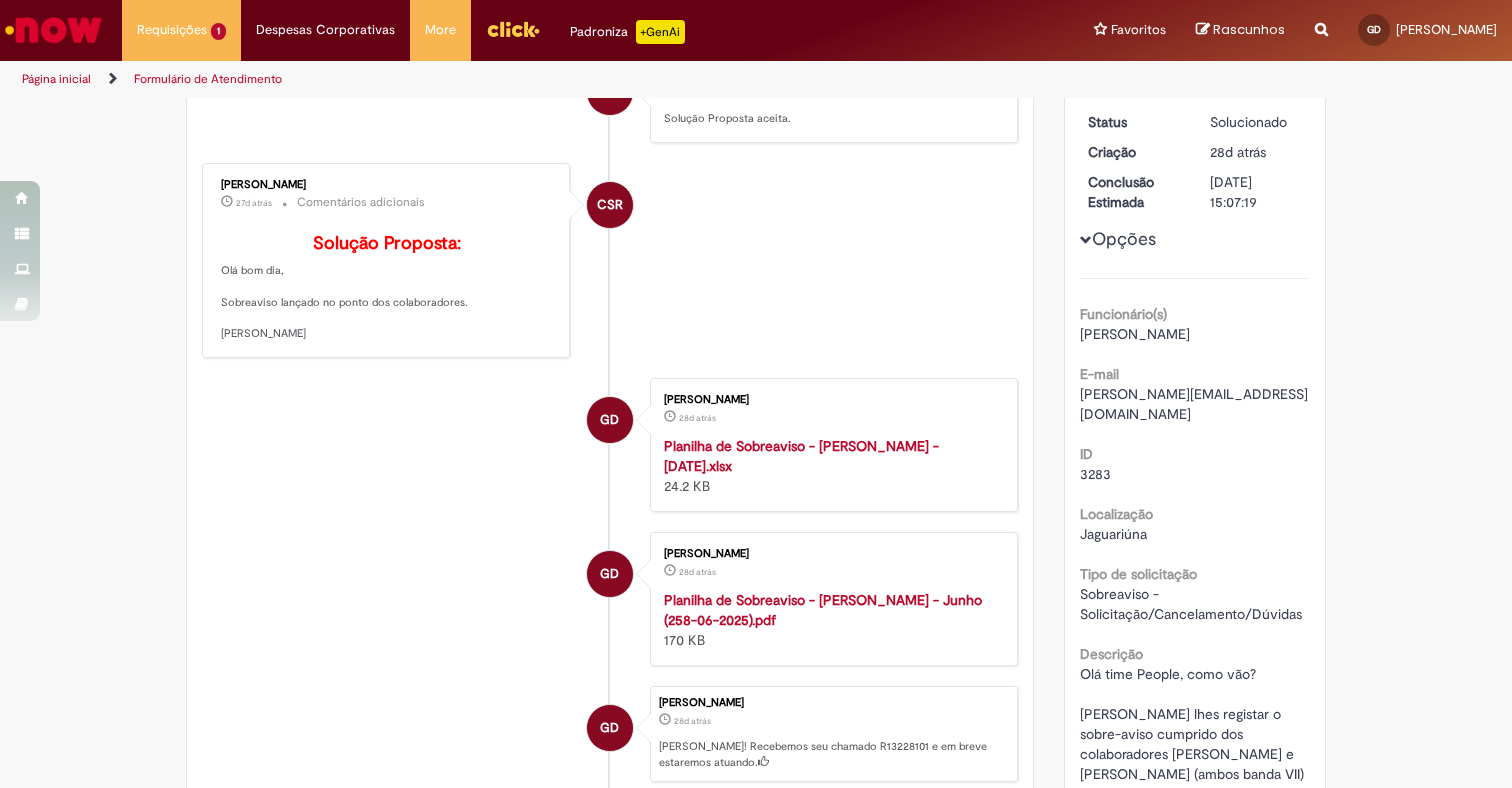 drag, startPoint x: 1201, startPoint y: 550, endPoint x: 1076, endPoint y: 644, distance: 156.40013 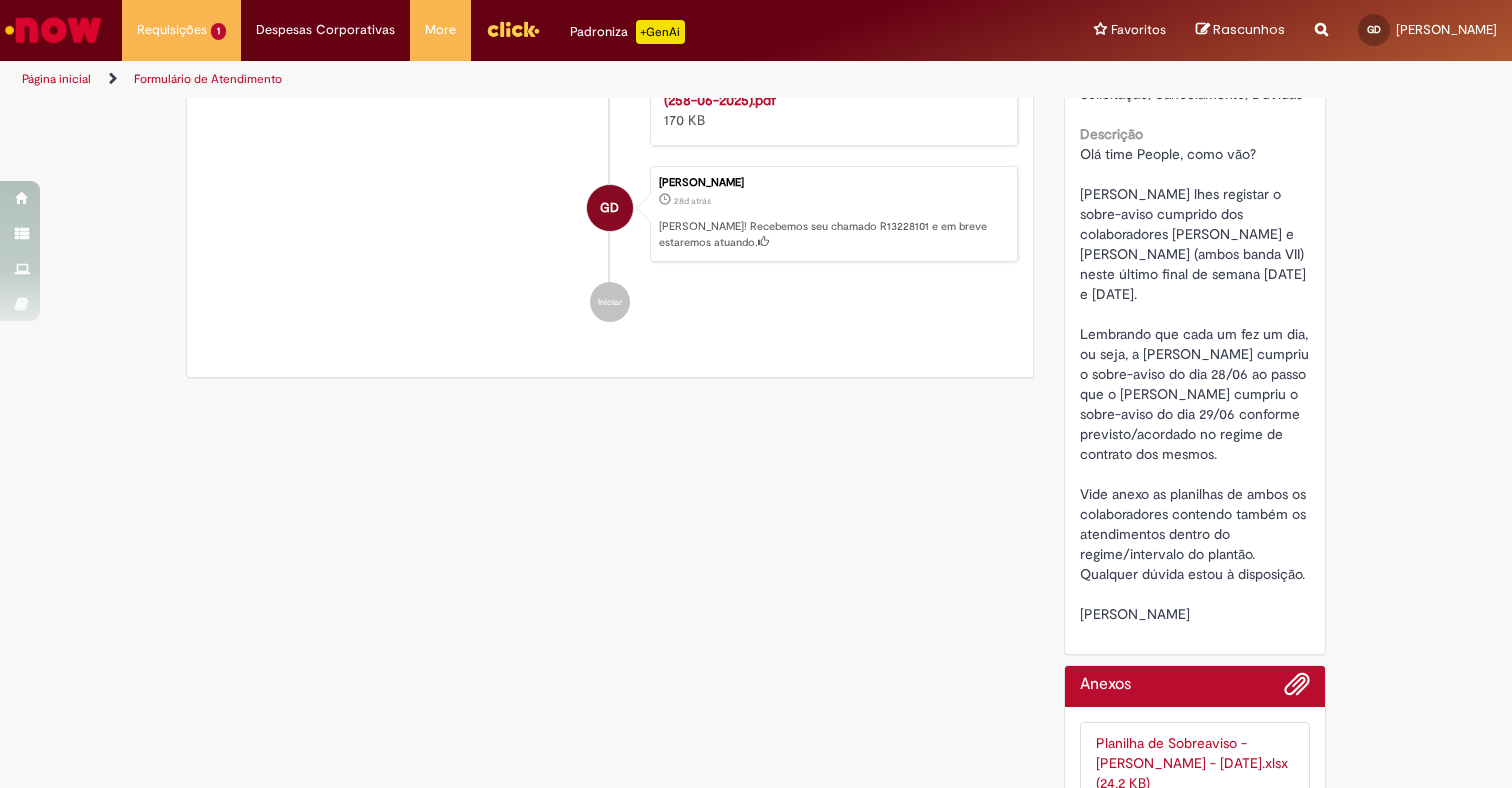 scroll, scrollTop: 770, scrollLeft: 0, axis: vertical 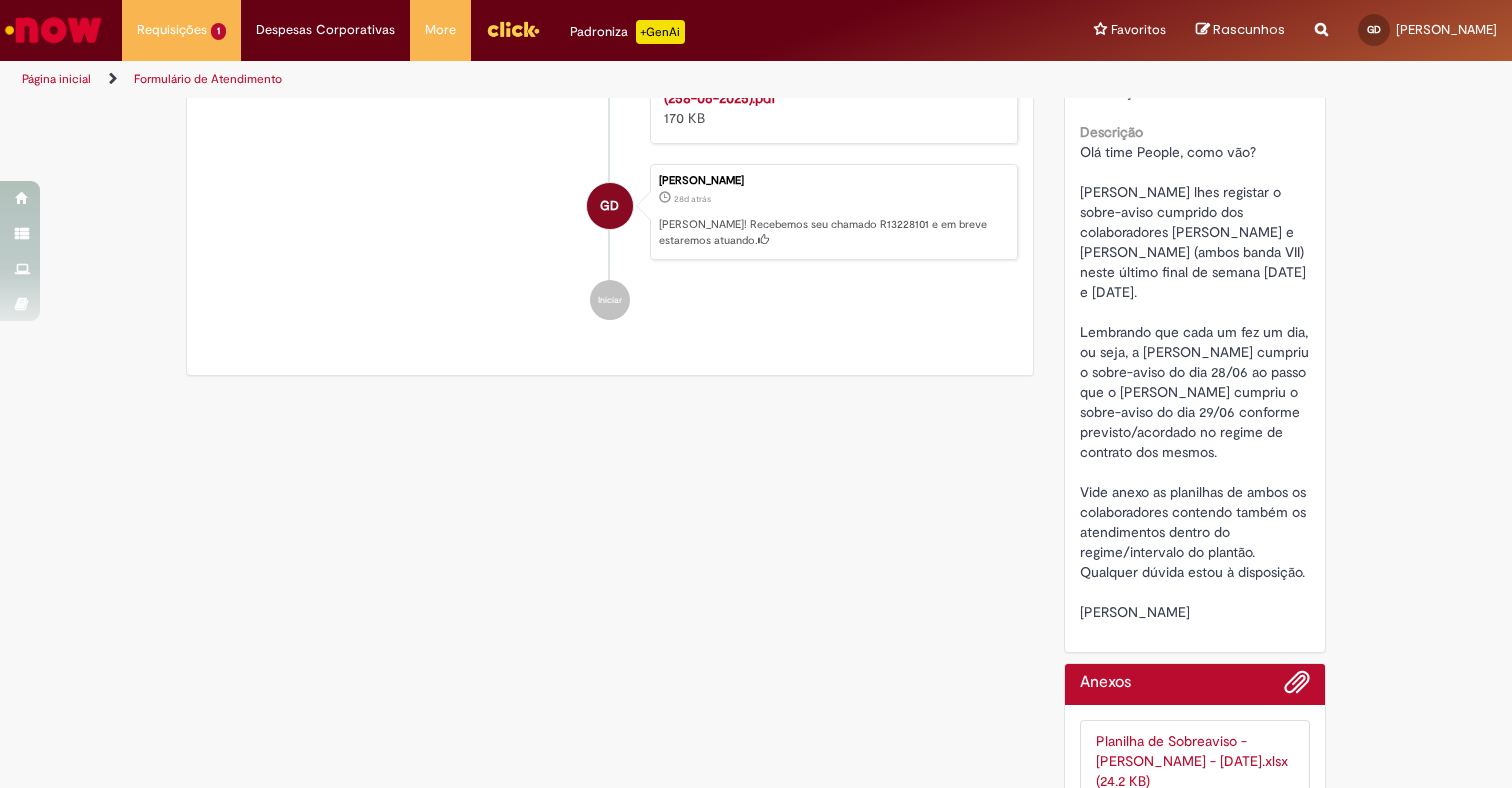 copy on "Olá time People, como vão?
Venho lhes registar o sobre-aviso cumprido dos colaboradores Mário Hidetatsu Otani e Brenda Danielle Ribon (ambos banda VII) neste último final de semana 28 e 29 de Junho.
Lembrando que cada um fez um dia, ou seja, a Brenda cumpriu o sobre-aviso do dia 28/06 ao passo que o Mario cumpriu o sobre-aviso do dia 29/06 conforme previsto/acordado no regime de contrato dos mesmos.
Vide anexo as planilhas de ambos os colaboradores contendo também os atendimentos dentro do regime/intervalo do plantão. Qualquer dúvida estou à disposição.
Att,
Guilherme Dias" 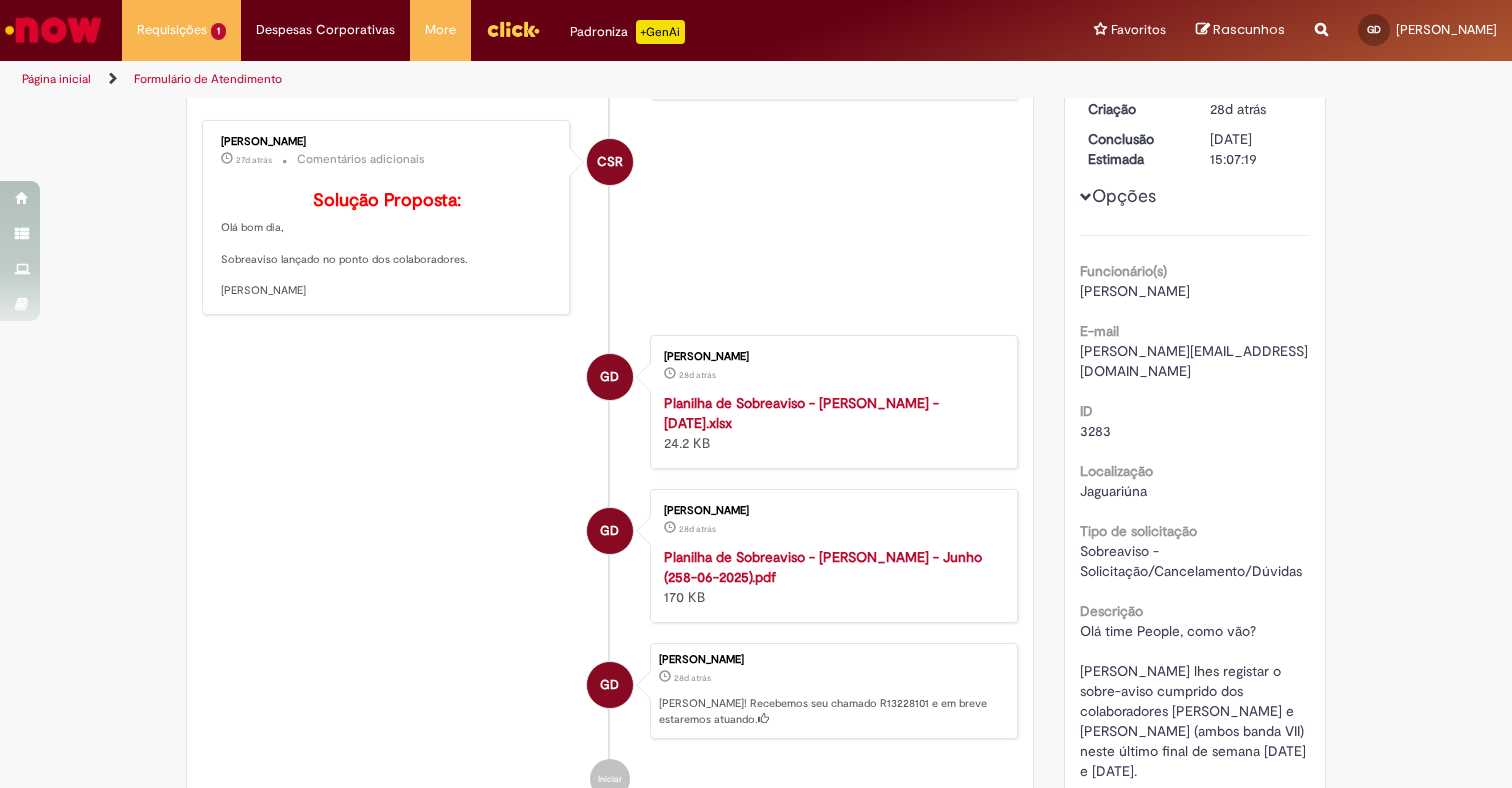 scroll, scrollTop: 284, scrollLeft: 0, axis: vertical 